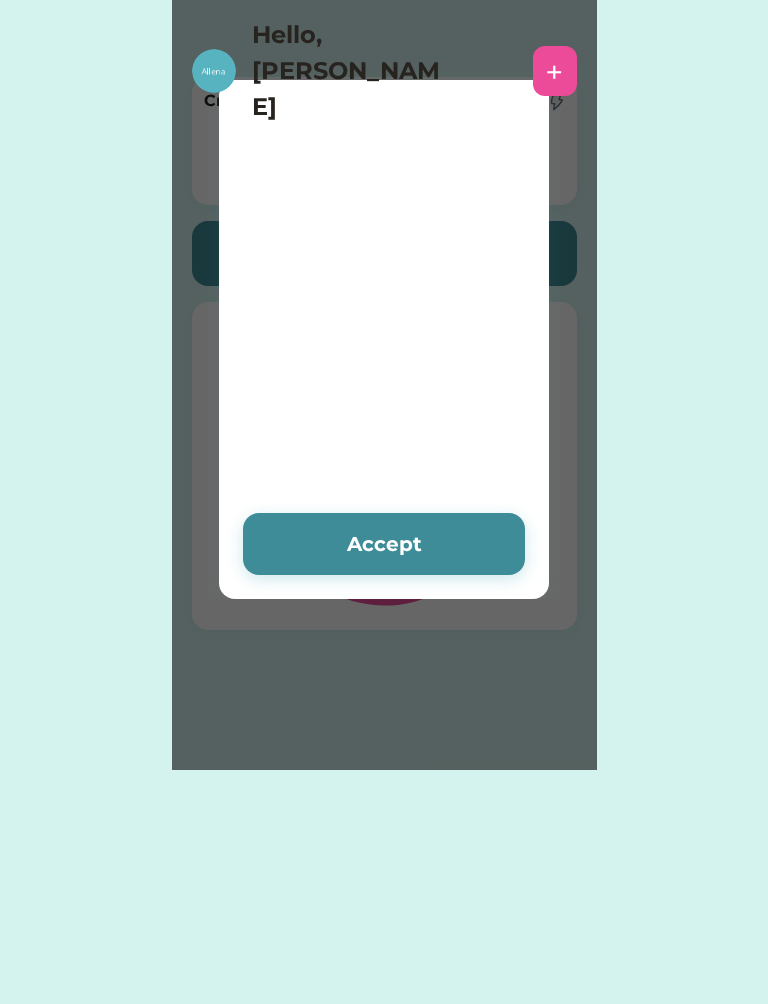 scroll, scrollTop: 0, scrollLeft: 0, axis: both 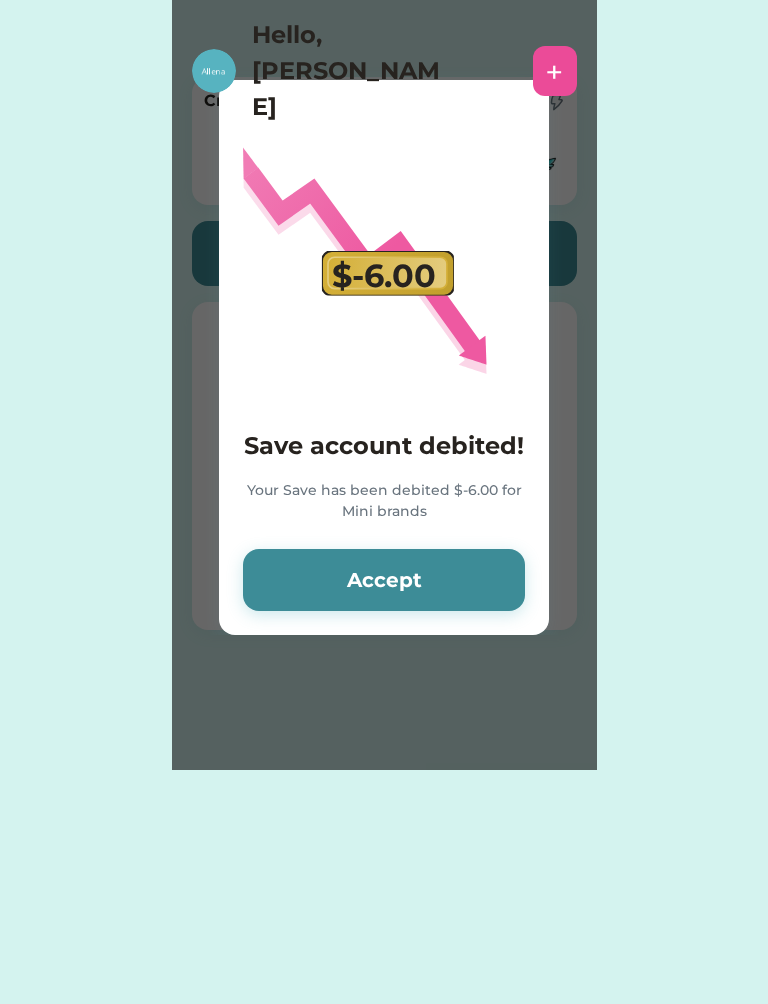 click 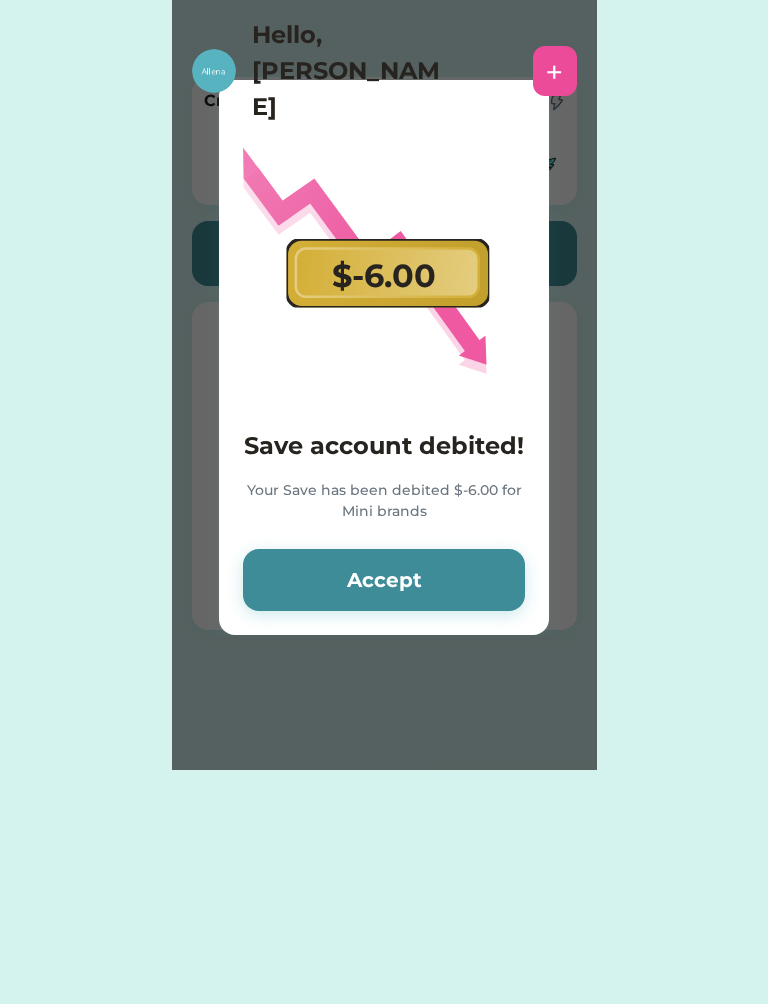 click on "+" at bounding box center [555, 71] 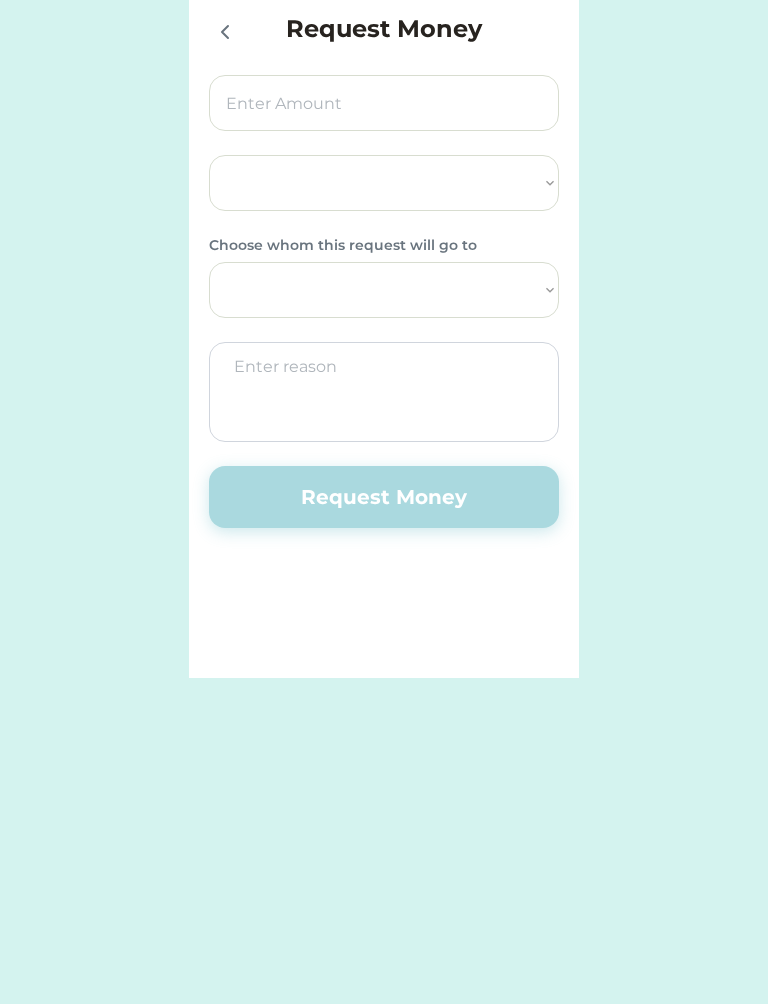 select on ""PLACEHOLDER_1427118222253"" 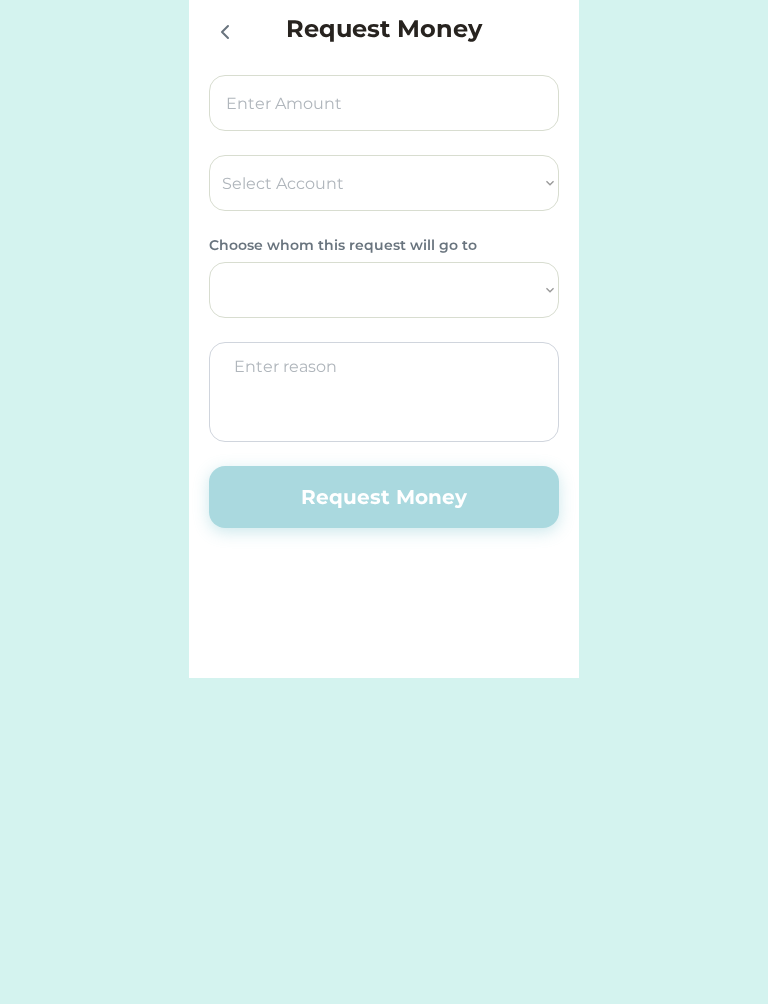 select on ""1348695171700984260__LOOKUP__1716436031386x476145353009796740"" 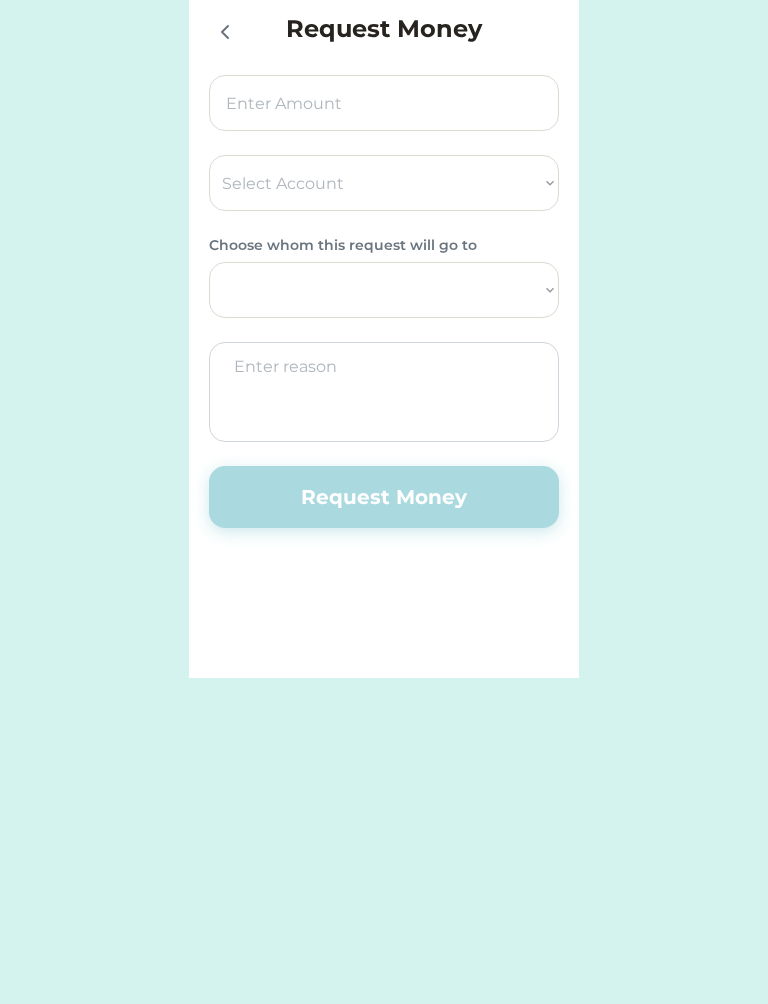 click on "Request Money Select Account City & County Credit Union Save Give Spend Choose whom this request will go to Request Money
Please wait $-6.00 Save account debited! Your Save has been debited $-6.00 for Mini brands Accept 85% 85% Credit Score 720 85% 85% Today’s Daily Challenge $429.73 Save $-2.00 Spend $5.00 Give 3" 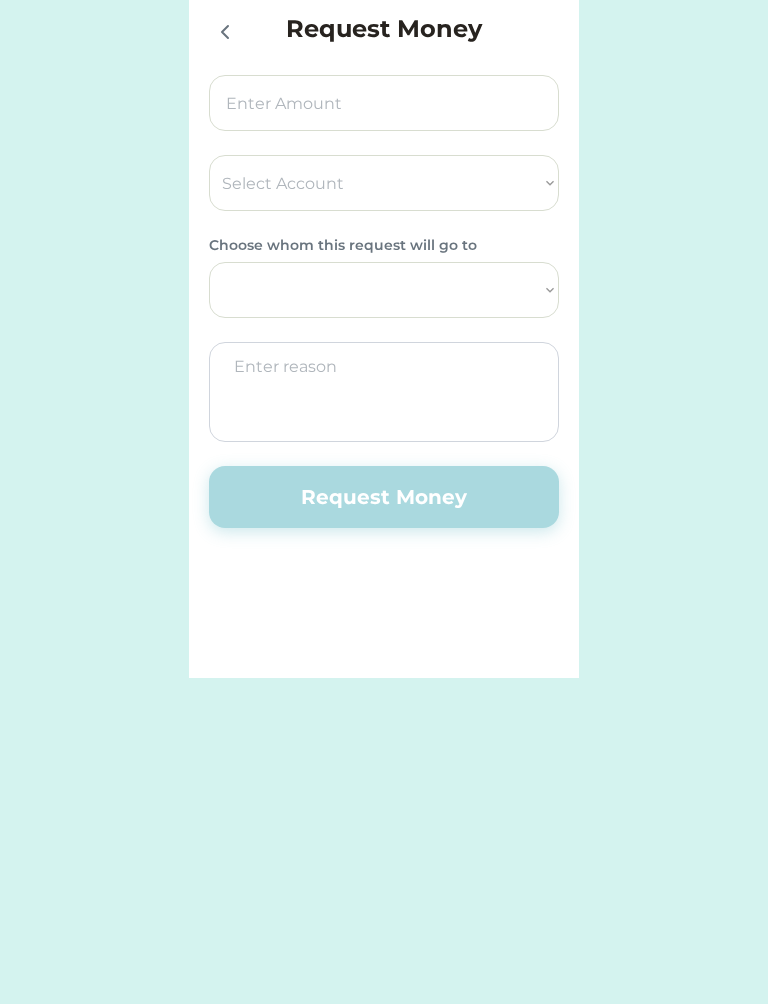 click at bounding box center [224, 31] 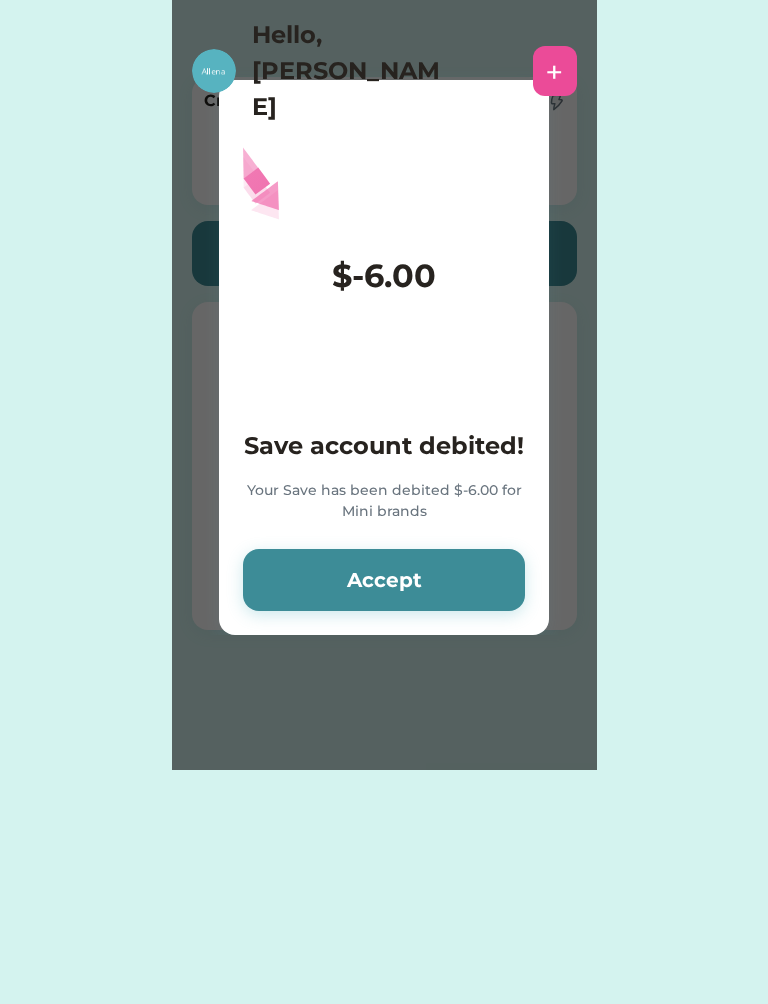click on "Accept" at bounding box center (384, 580) 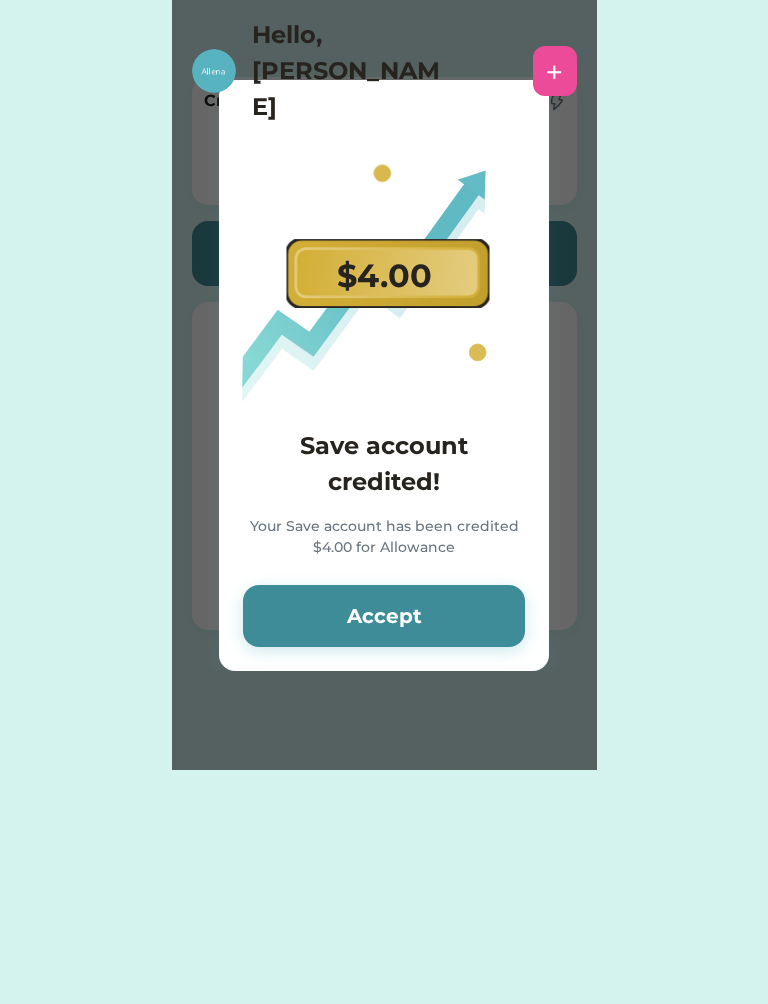 click on "Accept" at bounding box center [384, 616] 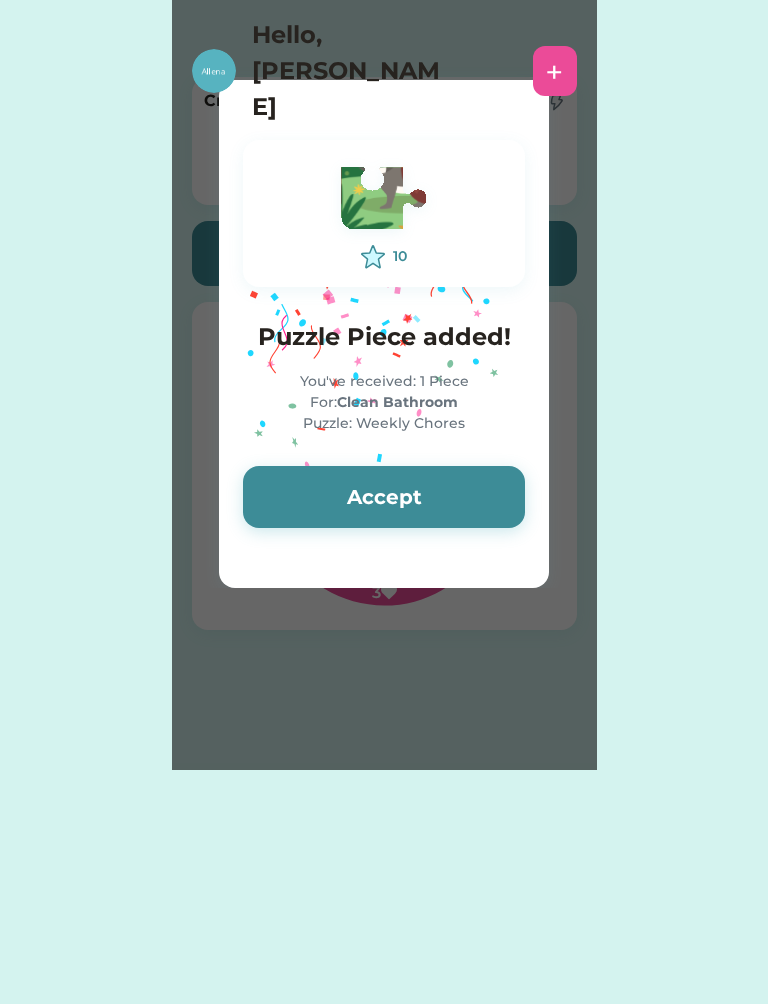 click on "Request Money Select Account City & County Credit Union Save Give Spend Choose whom this request will go to Request Money
Please wait $  account credited! Your  account has been credited $ Accept 10 Puzzle Piece added!  You've received: 1 Piece
For:  Clean Bathroom Puzzle: Weekly Chores Accept 85% 85% Credit Score 720 85% 85% Today’s Daily Challenge $429.73 Save $-2.00 Spend $5.00 Give 3" 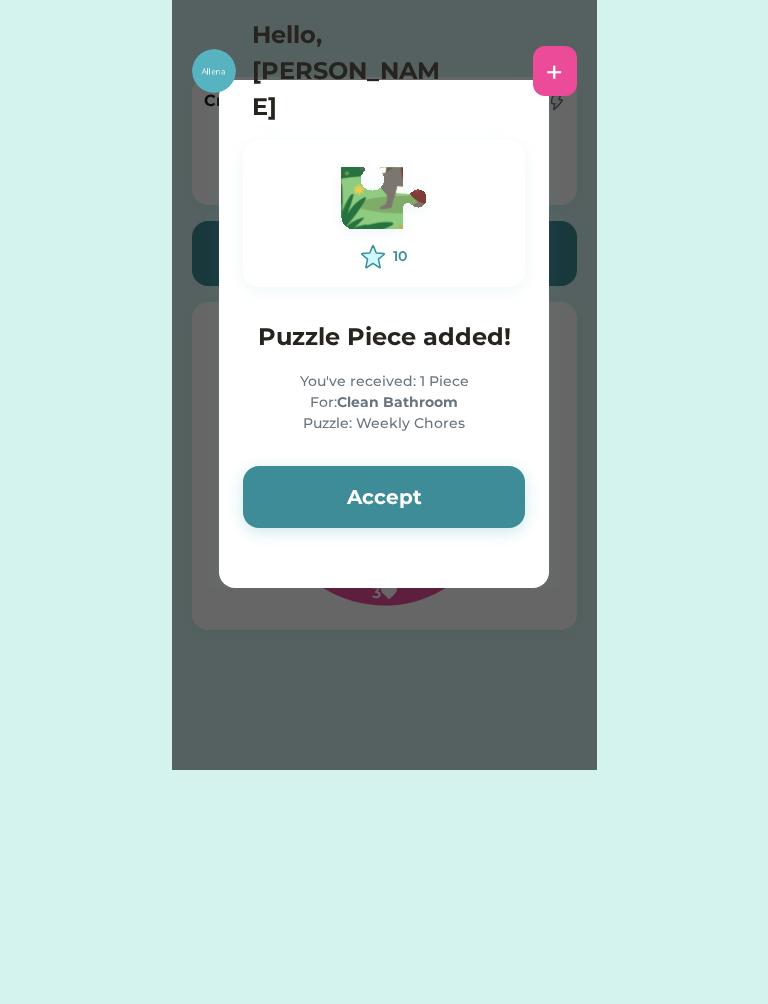 click on "Accept" at bounding box center [384, 497] 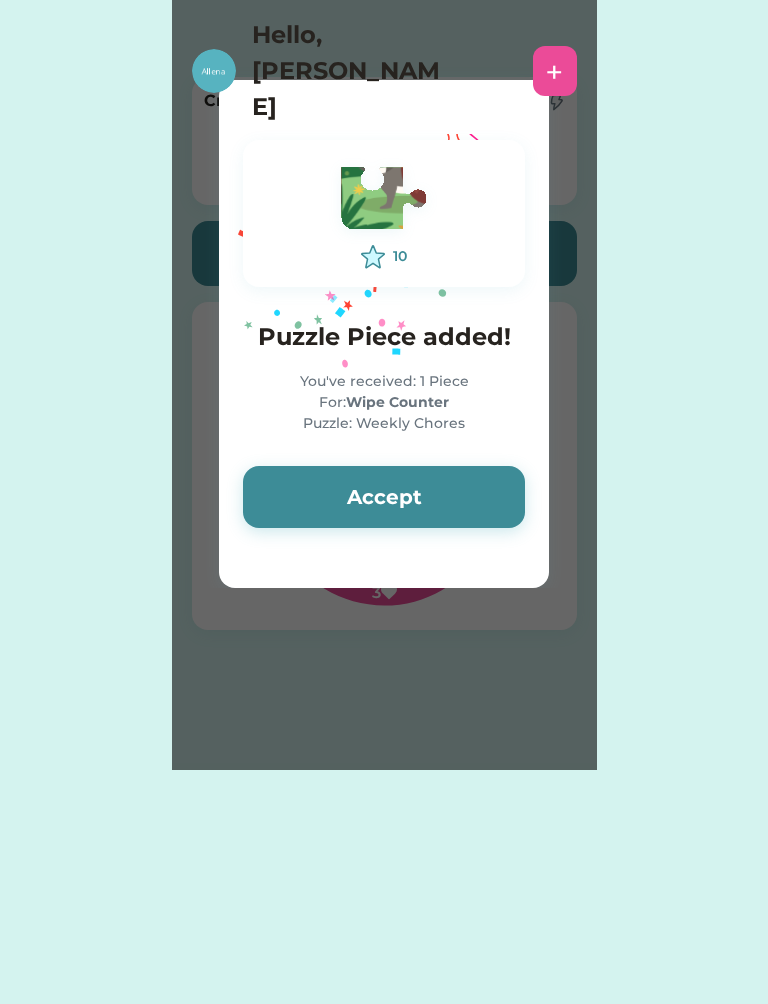 click on "Accept" at bounding box center (384, 497) 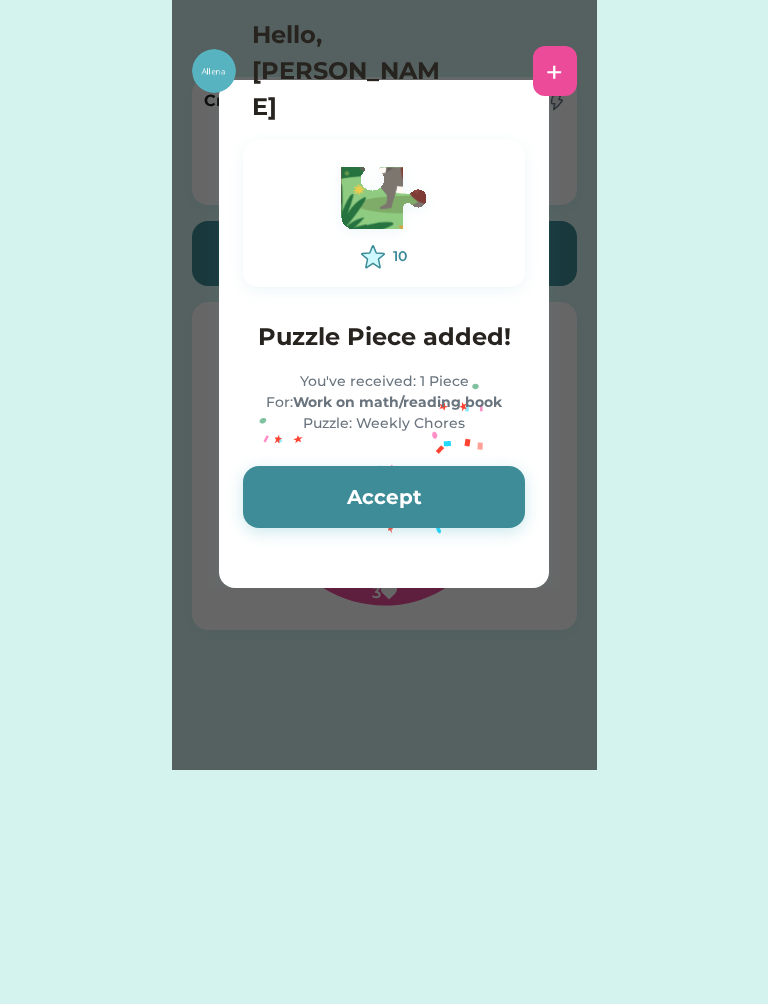 click on "Accept" at bounding box center (384, 497) 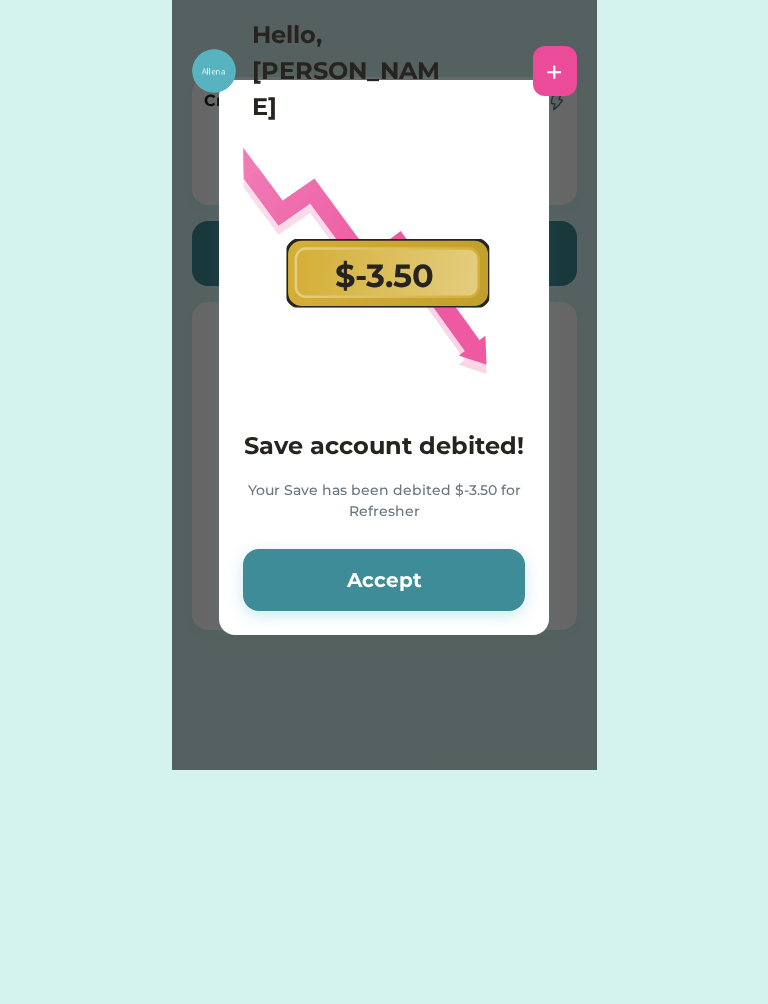 click on "Accept" at bounding box center [384, 580] 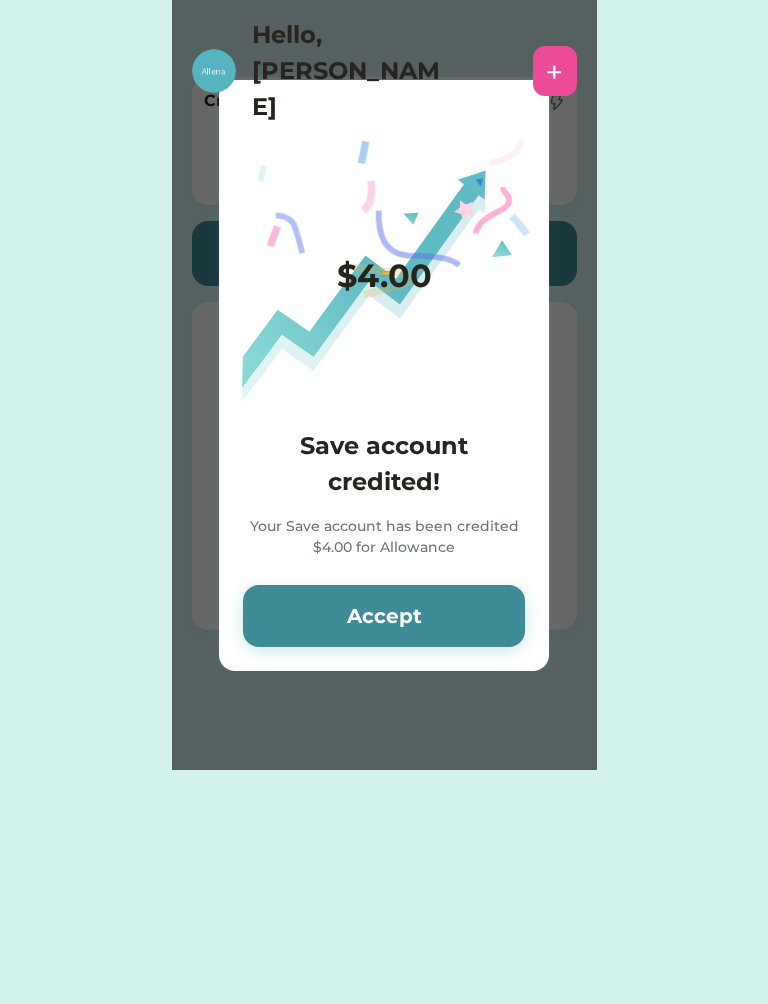 click on "Accept" at bounding box center (384, 616) 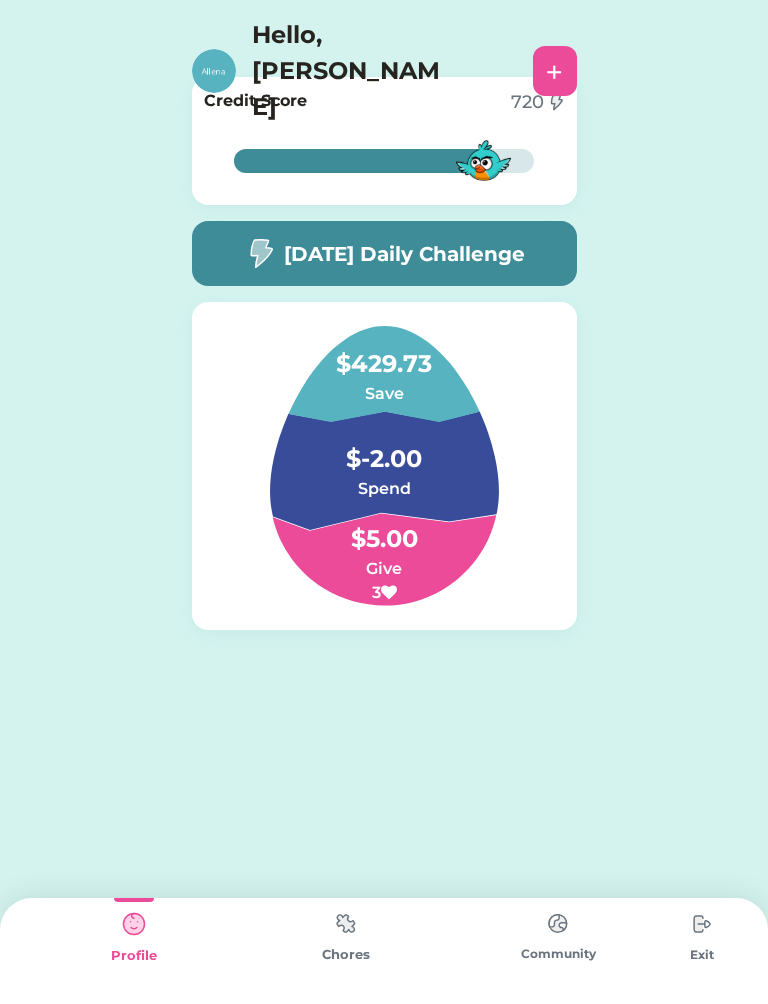 click on "Profile" at bounding box center (134, 956) 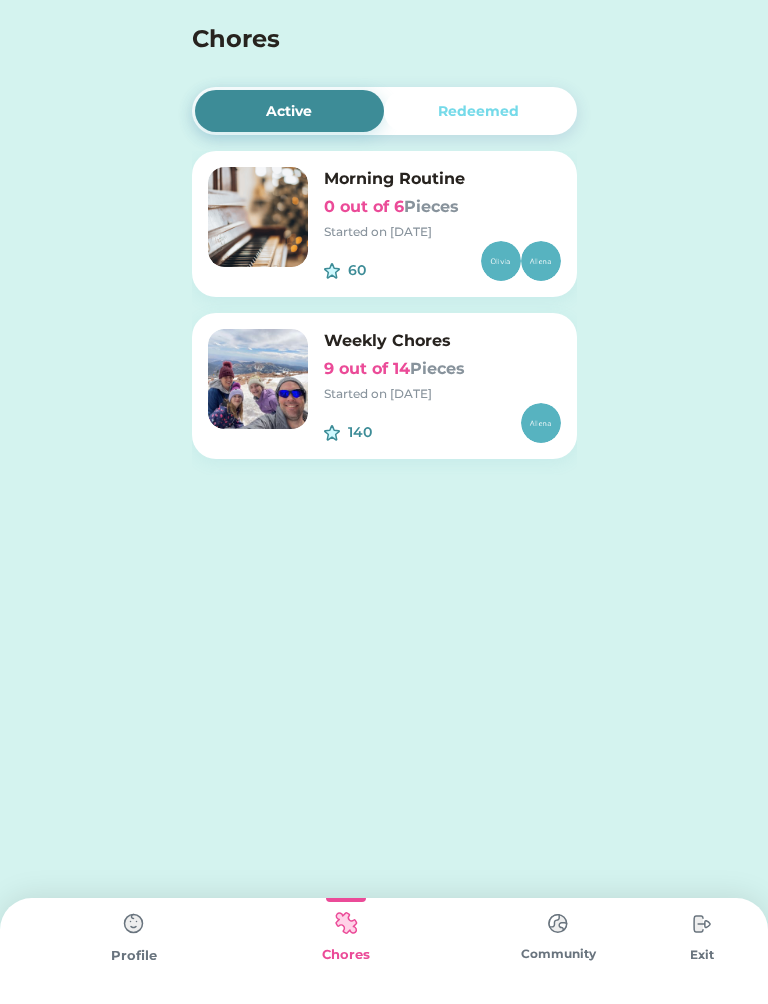 click at bounding box center [134, 924] 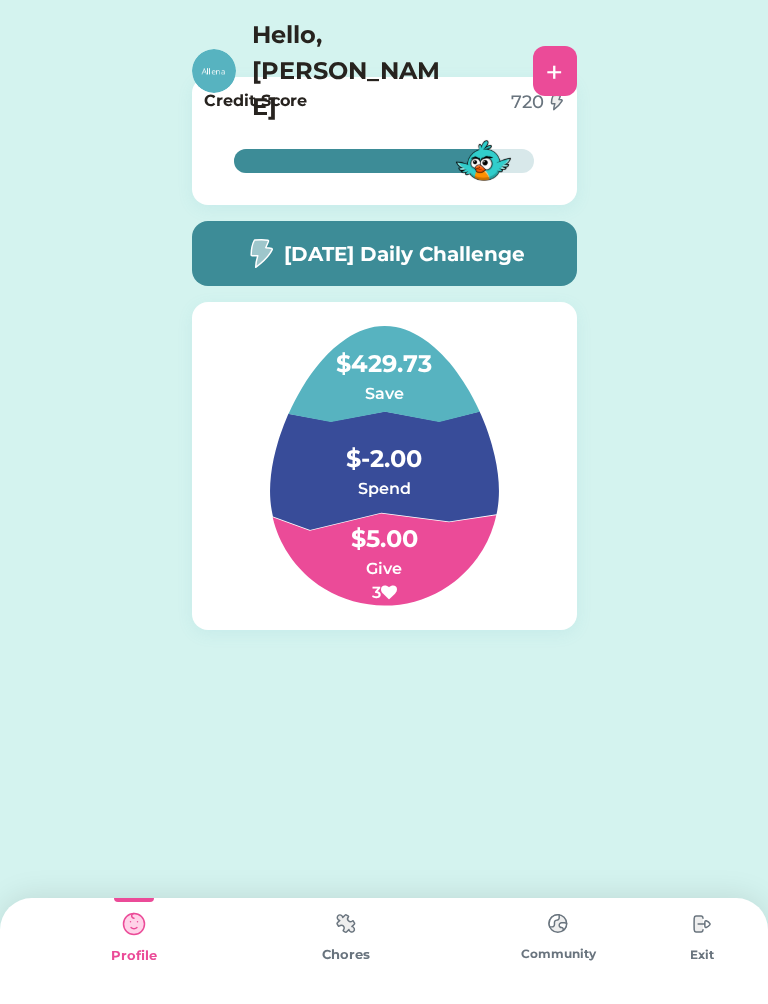 click 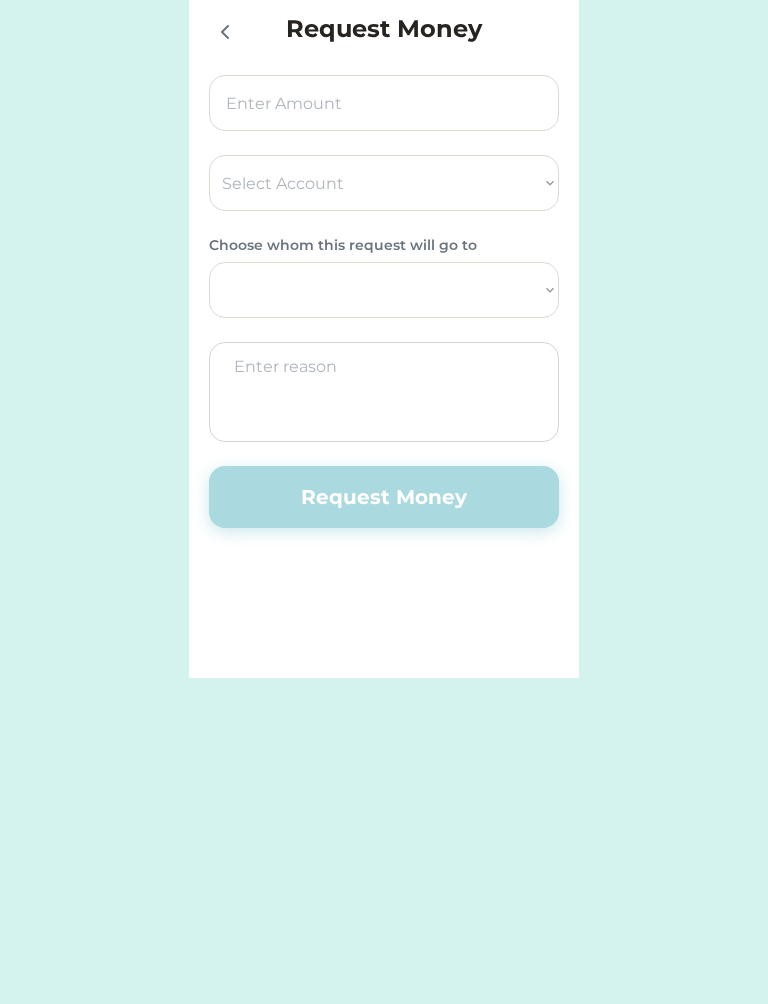click at bounding box center (229, 31) 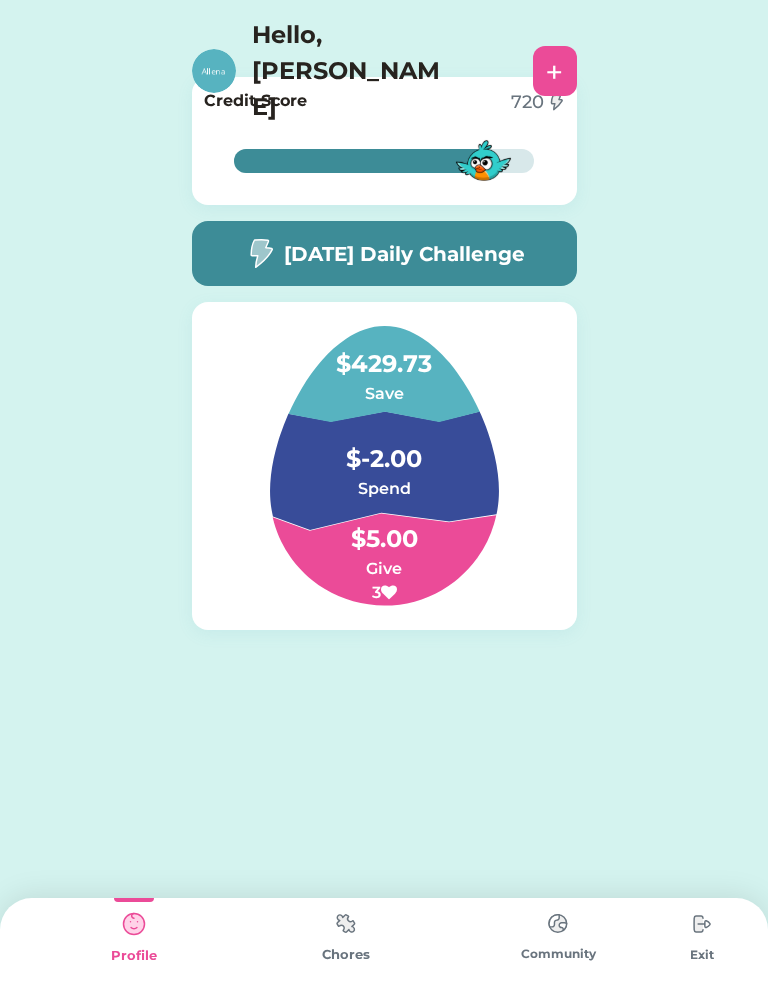 click at bounding box center (260, 253) 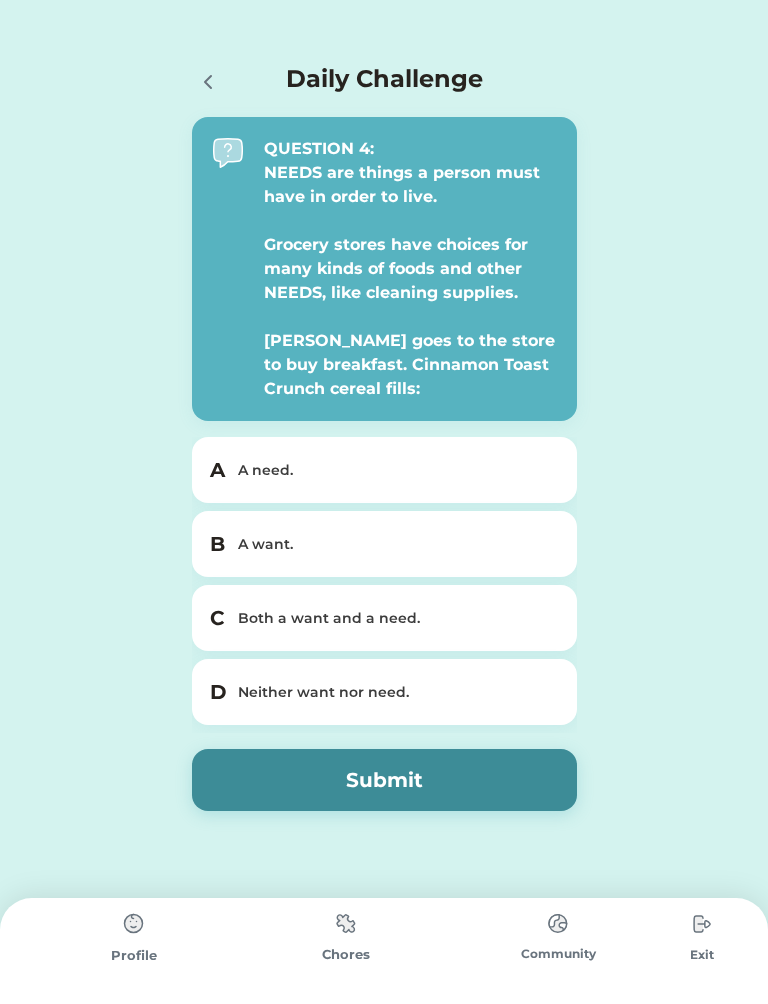 click at bounding box center [212, 81] 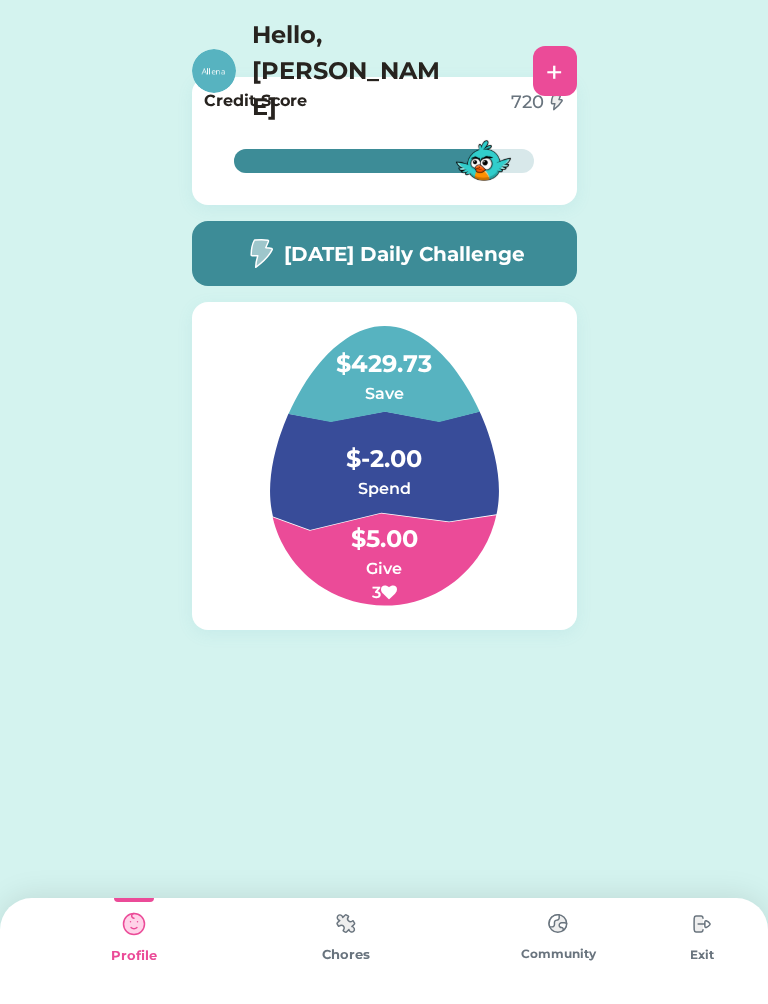 click at bounding box center (702, 924) 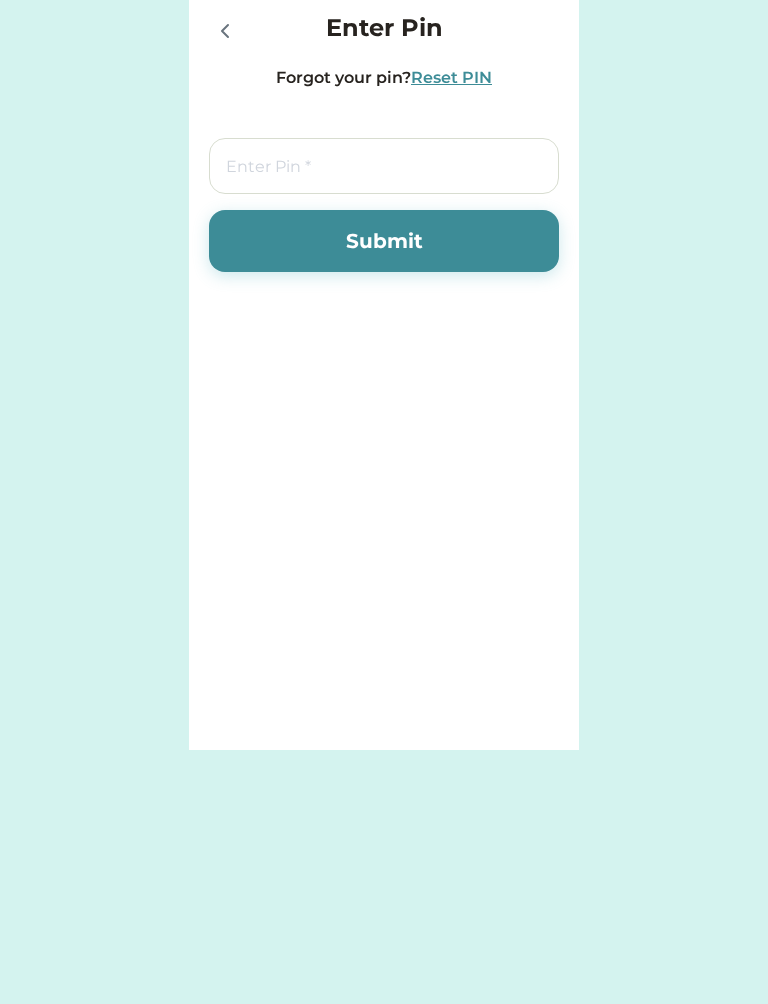 click at bounding box center (224, 30) 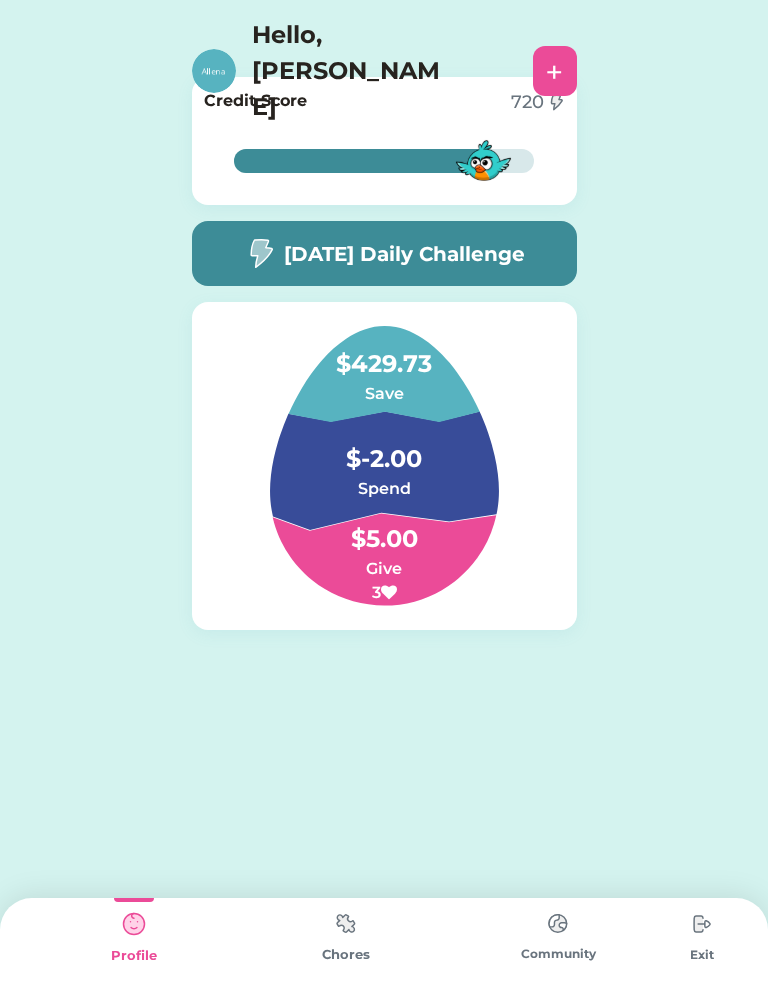click at bounding box center [134, 924] 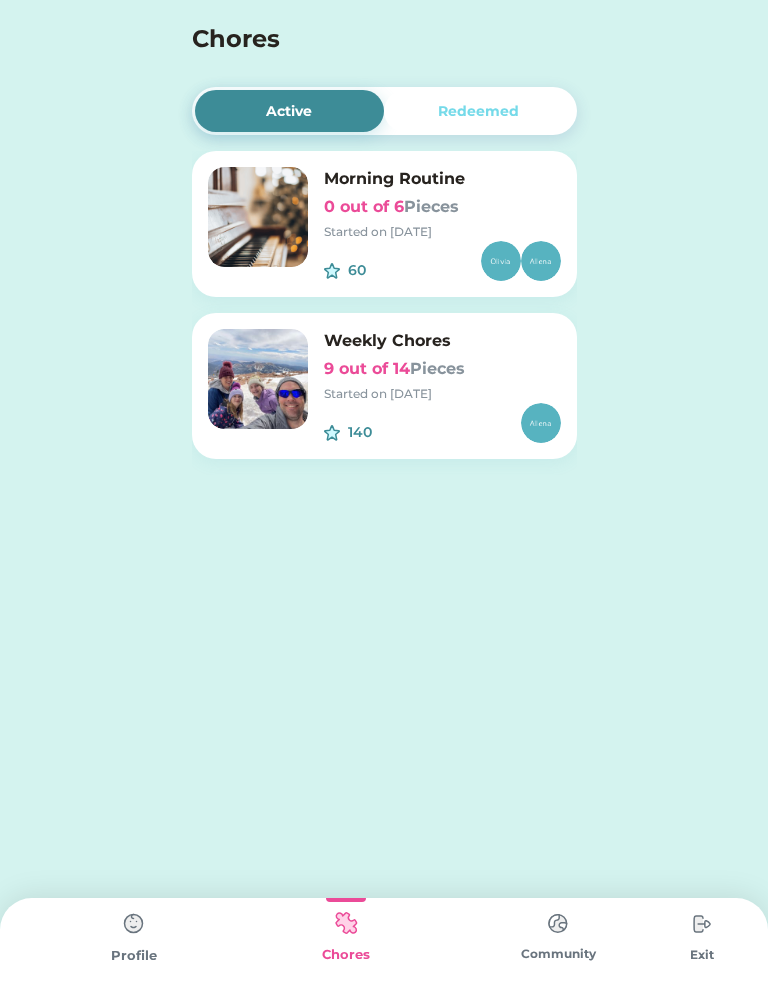 click at bounding box center (558, 923) 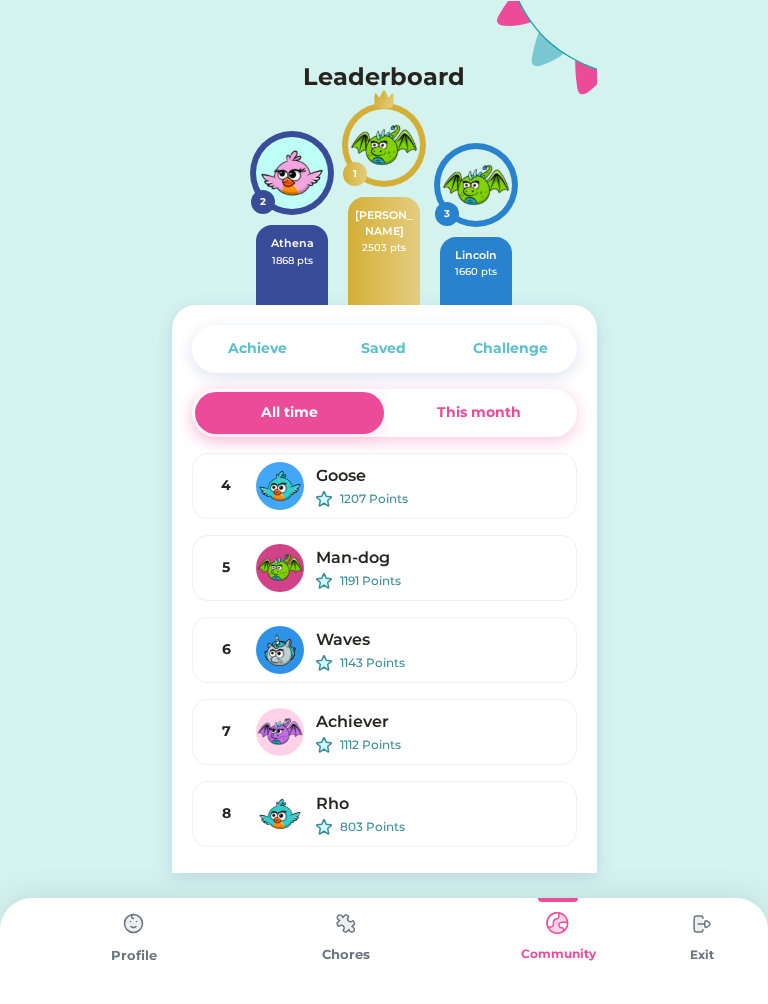 click on "Profile" at bounding box center (134, 951) 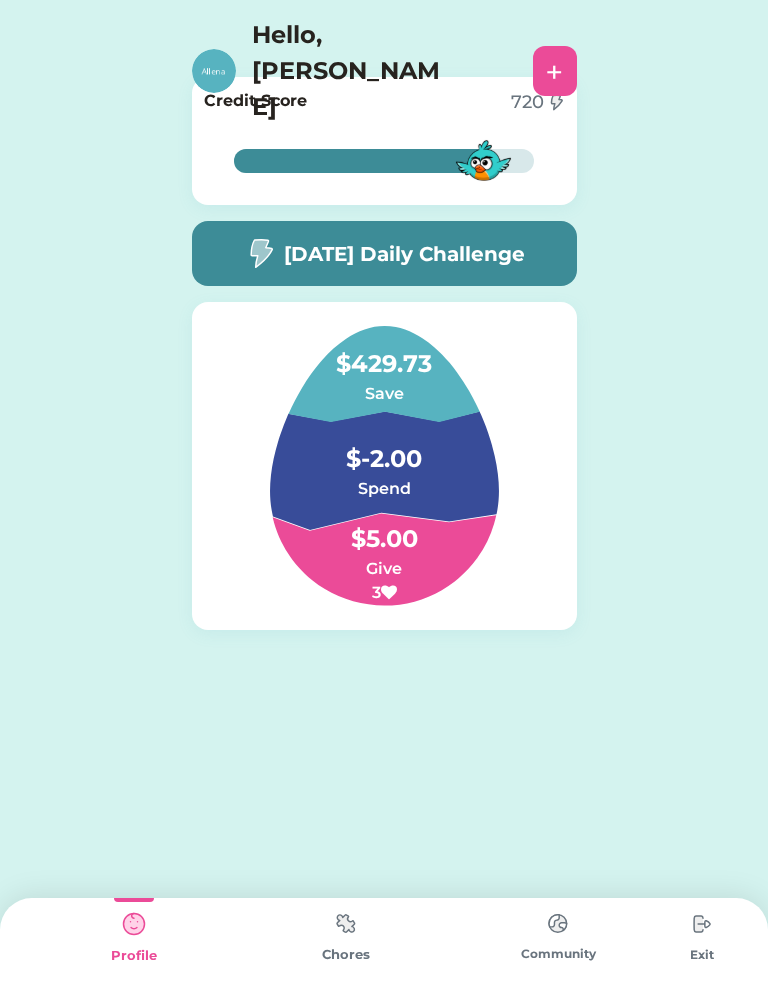 click 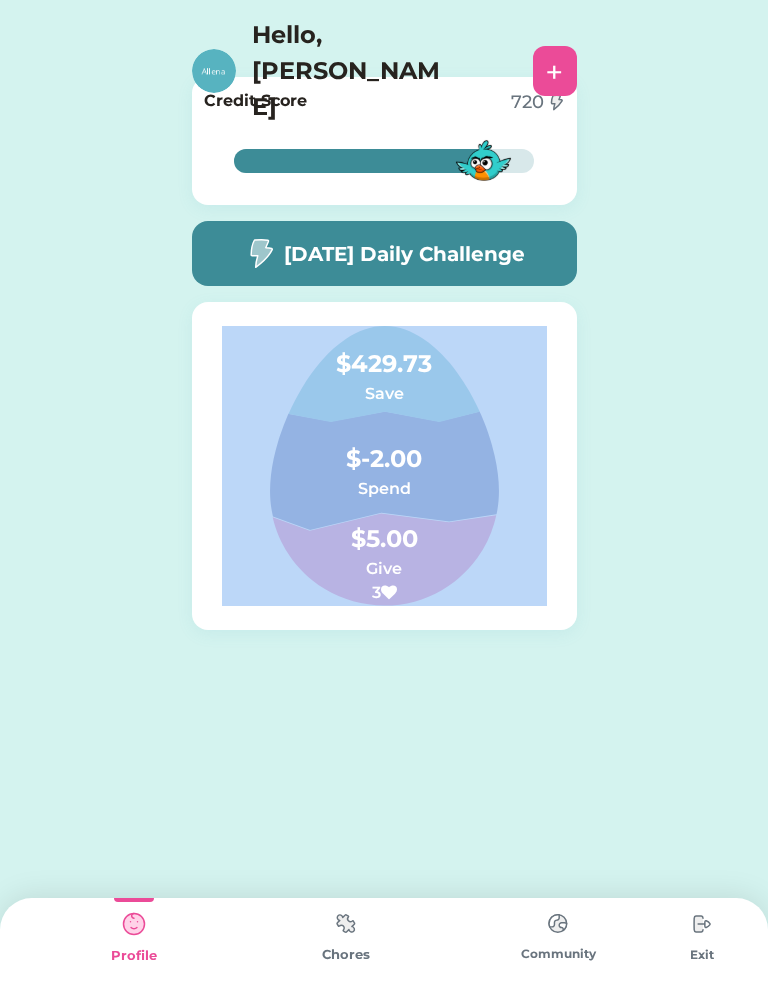 click on "Request Money Select Account City & County Credit Union Save Give Spend Choose whom this request will go to Request Money
Enter Pin Forgot your pin?  Reset PIN Submit
Active Redeemed Morning Routine  0 out of 6  Pieces  Started on 6/10/24 60 $ Weekly Chores 9 out of 14  Pieces  Started on 6/05/25 140 Leaderboard 2 Athena 1868 pts 1 Dominic  2503 pts 3 Lincoln 1660 pts Achieve Saved Challenge All time This month 4 Goose 1207 Points 5 Man-dog 1191 Points 6  Waves 1143 Points 7 Achiever 1112 Points 8 Rho 803 Points 9 LilyGrace  465 Points 10 Glo 387 Points 11 Calvin 321 Points 12 F-ynn 321 Points 13 B-wen 307 Points 14 Camille 281 Points" at bounding box center [384, 502] 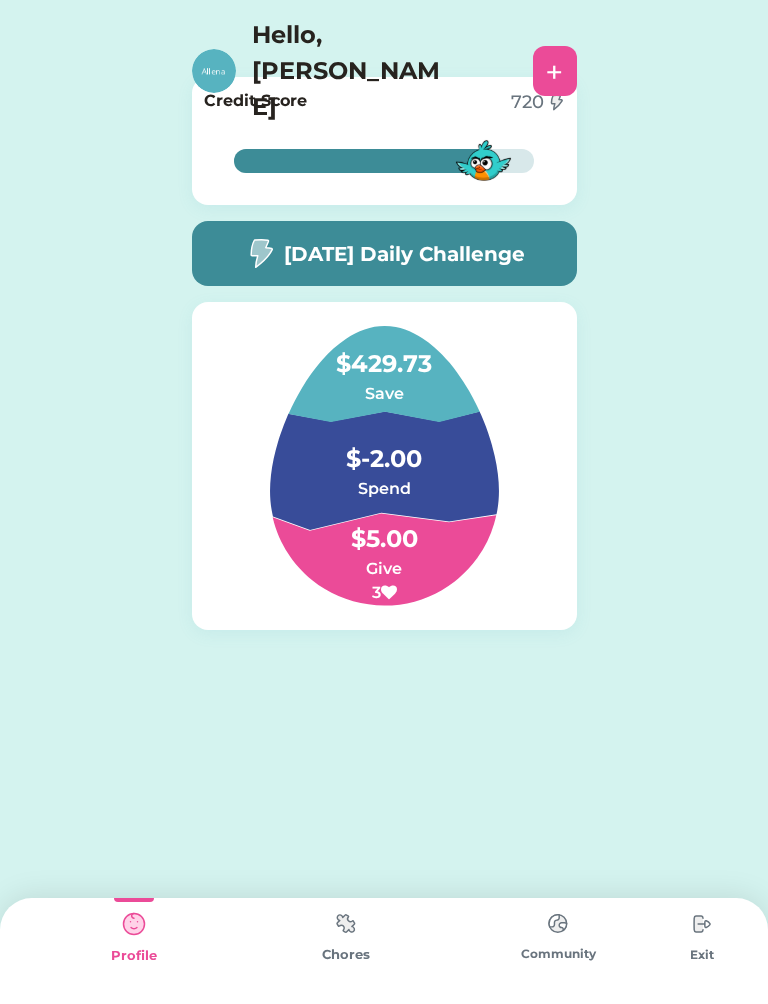 click 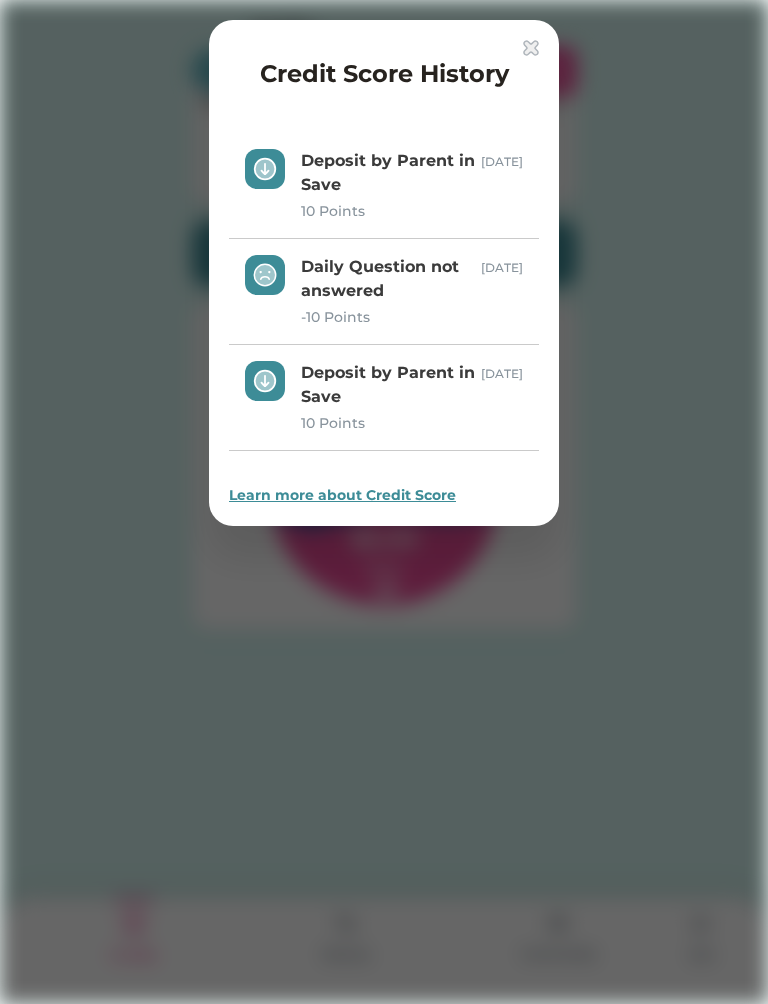 click at bounding box center [384, 502] 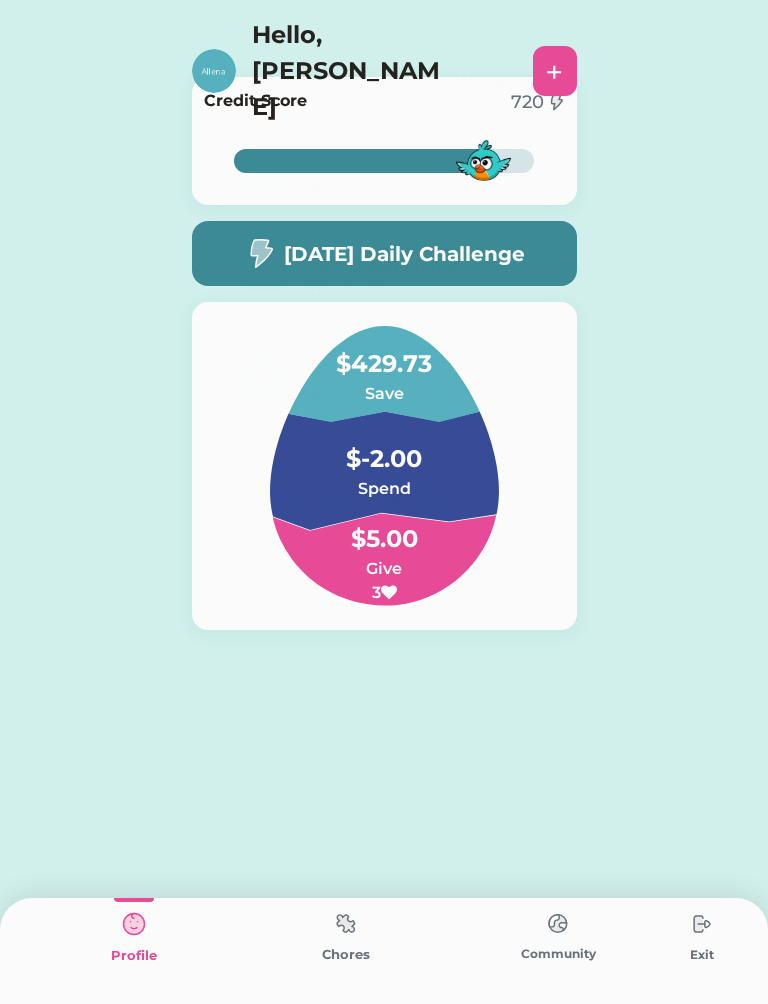 click on "Request Money Select Account City & County Credit Union Save Give Spend Choose whom this request will go to Request Money
Enter Pin Forgot your pin?  Reset PIN Submit
Active Redeemed Morning Routine  0 out of 6  Pieces  Started on 6/10/24 60 $ Weekly Chores 9 out of 14  Pieces  Started on 6/05/25 140 Leaderboard 2 Athena 1868 pts 1 Dominic  2503 pts 3 Lincoln 1660 pts Achieve Saved Challenge All time This month 4 Goose 1207 Points 5 Man-dog 1191 Points 6  Waves 1143 Points 7 Achiever 1112 Points 8 Rho 803 Points 9 LilyGrace  465 Points 10 Glo 387 Points 11 Calvin 321 Points 12 F-ynn 321 Points 13 B-wen 307 Points 14 Camille 281 Points" 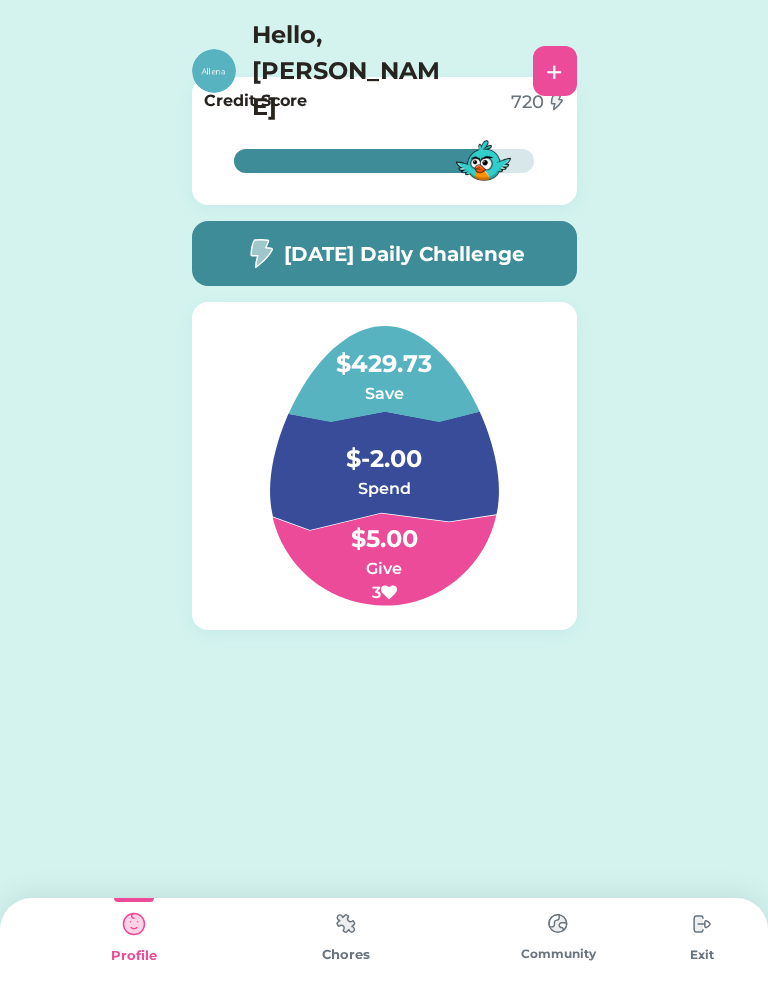 click on "Request Money Select Account City & County Credit Union Save Give Spend Choose whom this request will go to Request Money
Enter Pin Forgot your pin?  Reset PIN Submit
Active Redeemed Morning Routine  0 out of 6  Pieces  Started on 6/10/24 60 $ Weekly Chores 9 out of 14  Pieces  Started on 6/05/25 140 Leaderboard 2 Athena 1868 pts 1 Dominic  2503 pts 3 Lincoln 1660 pts Achieve Saved Challenge All time This month 4 Goose 1207 Points 5 Man-dog 1191 Points 6  Waves 1143 Points 7 Achiever 1112 Points 8 Rho 803 Points 9 LilyGrace  465 Points 10 Glo 387 Points 11 Calvin 321 Points 12 F-ynn 321 Points 13 B-wen 307 Points 14 Camille 281 Points" 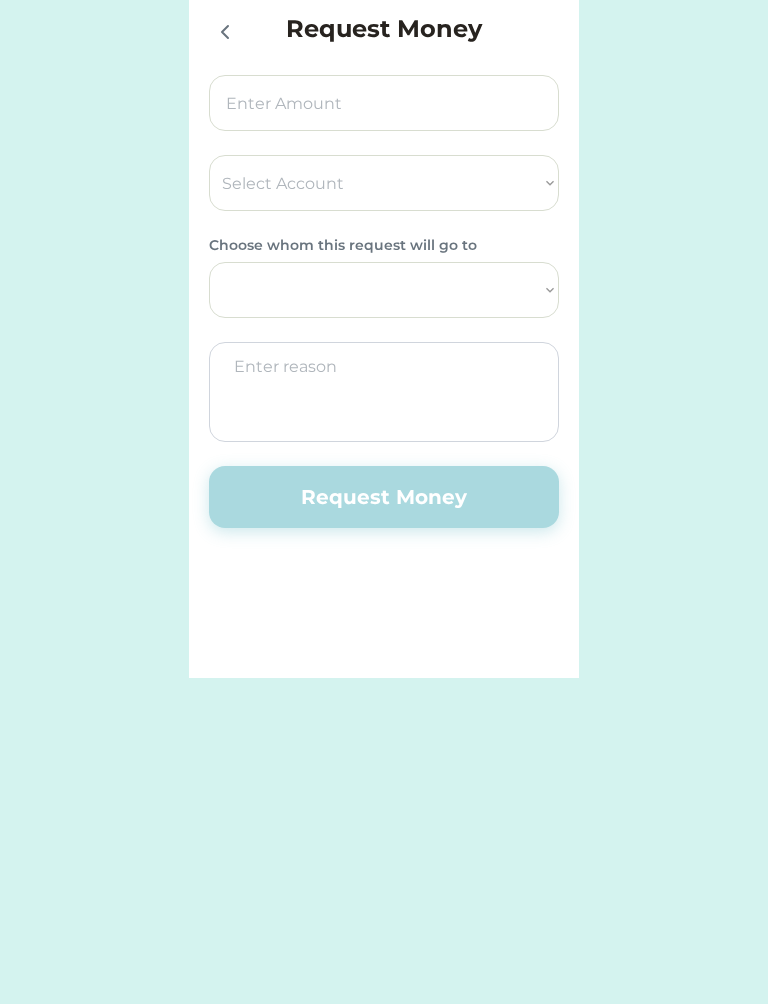 click 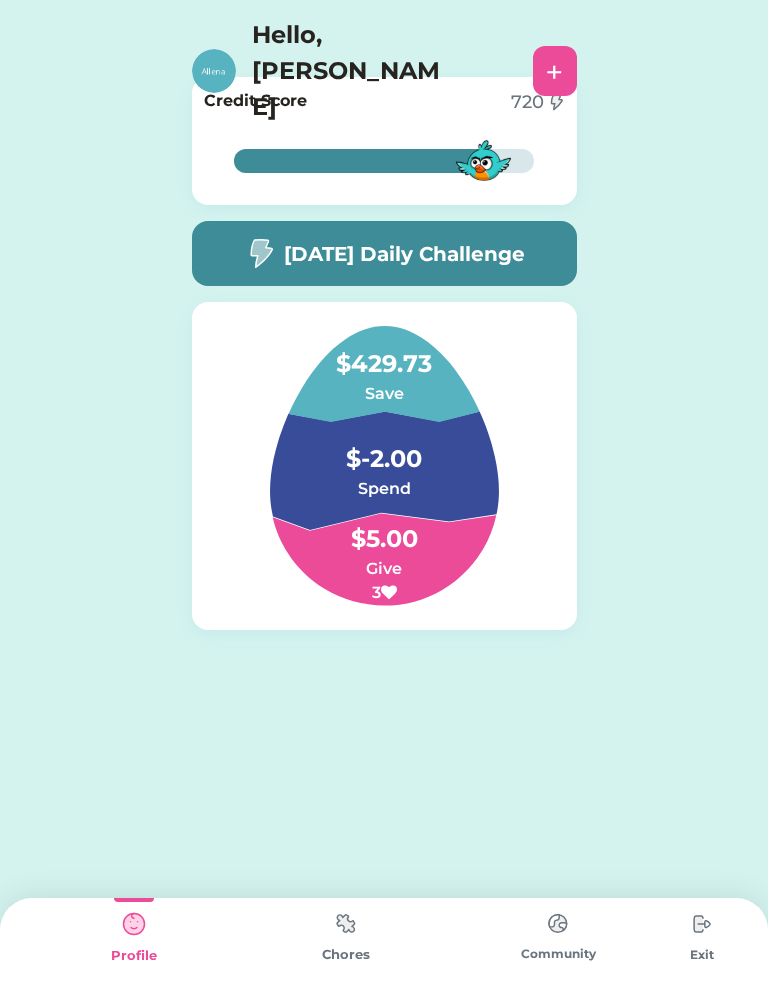 click 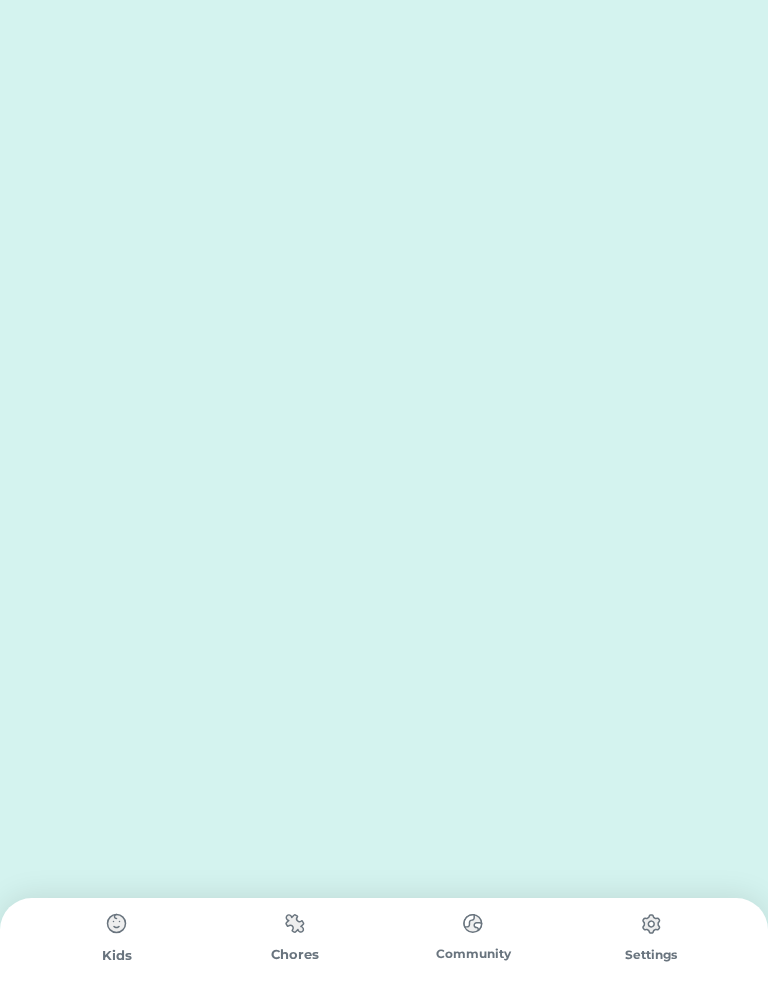 scroll, scrollTop: 0, scrollLeft: 0, axis: both 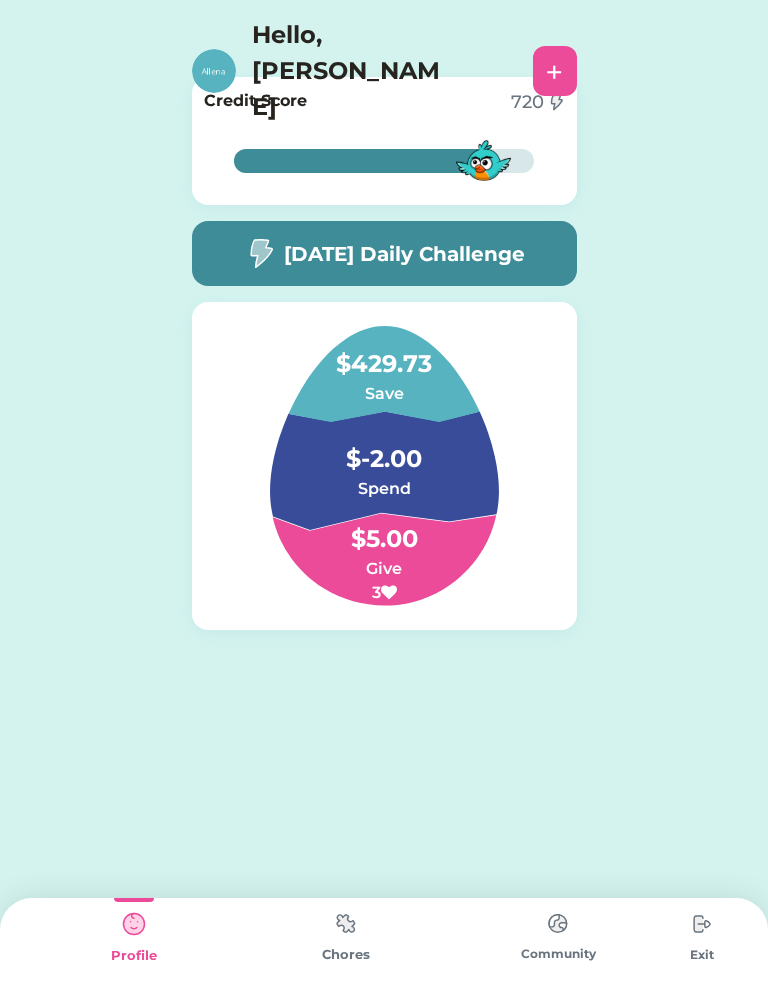 click at bounding box center (134, 924) 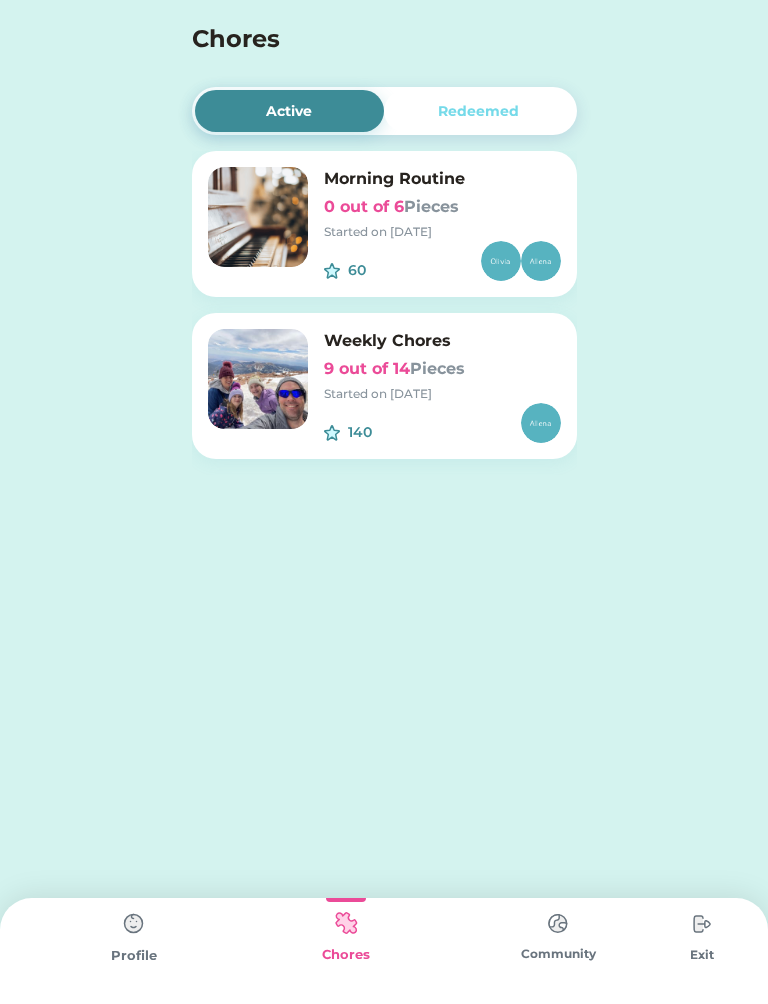 click on "9 out of 14  Pieces" at bounding box center (442, 369) 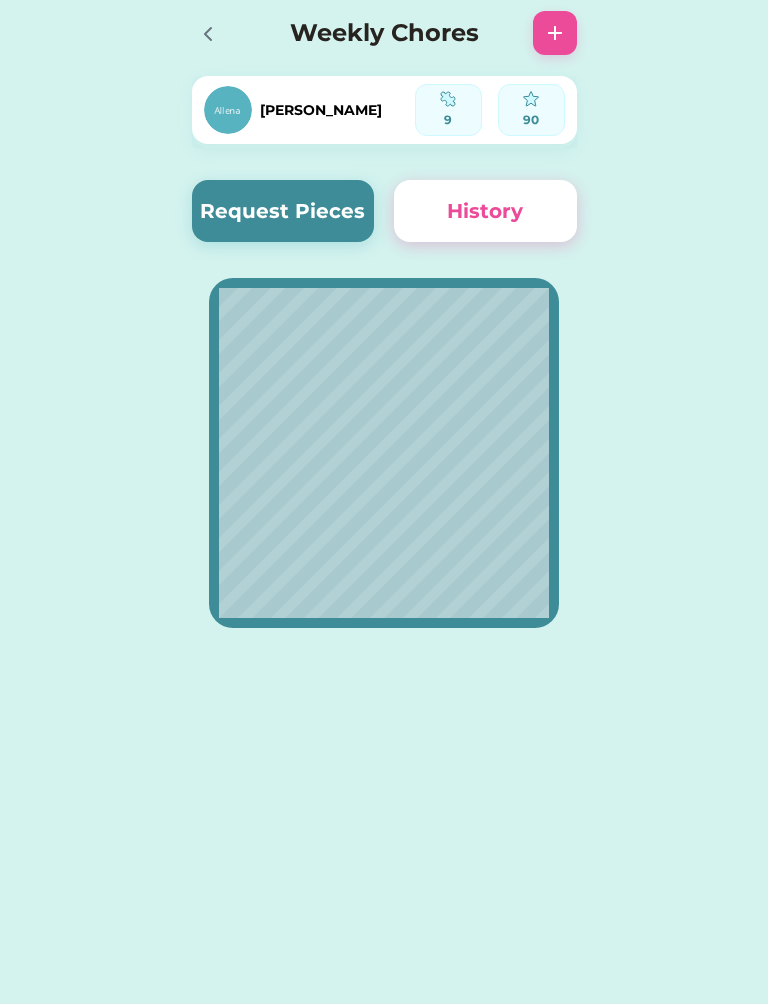 click on "Request Pieces" at bounding box center [283, 211] 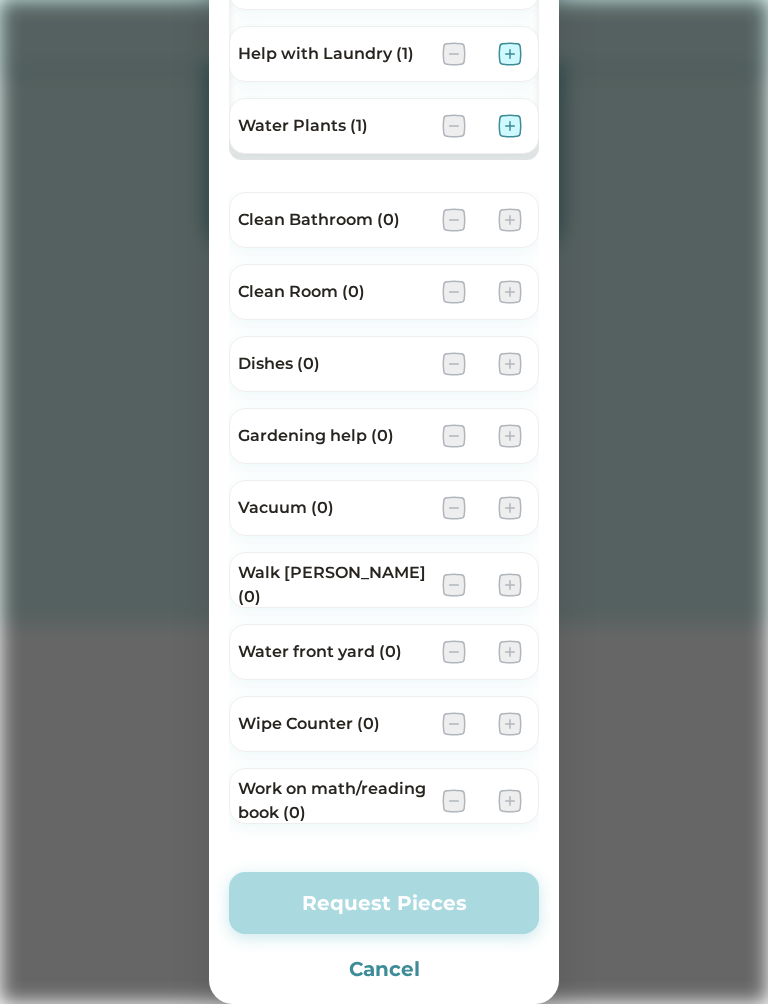 scroll, scrollTop: 380, scrollLeft: 0, axis: vertical 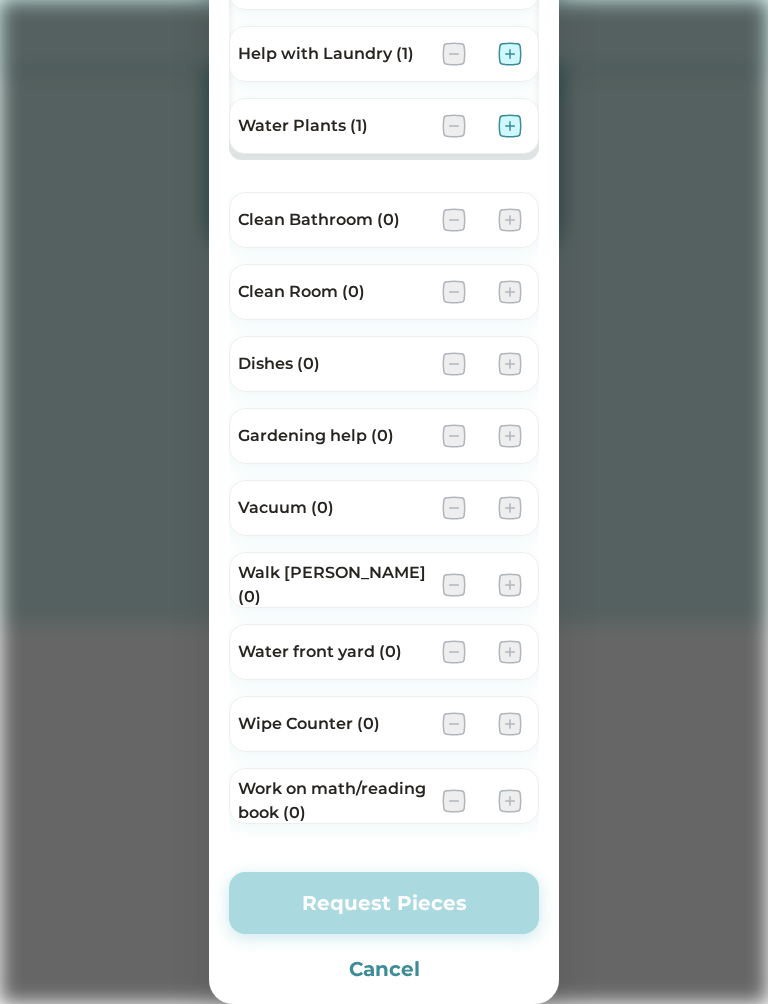 click at bounding box center (384, 502) 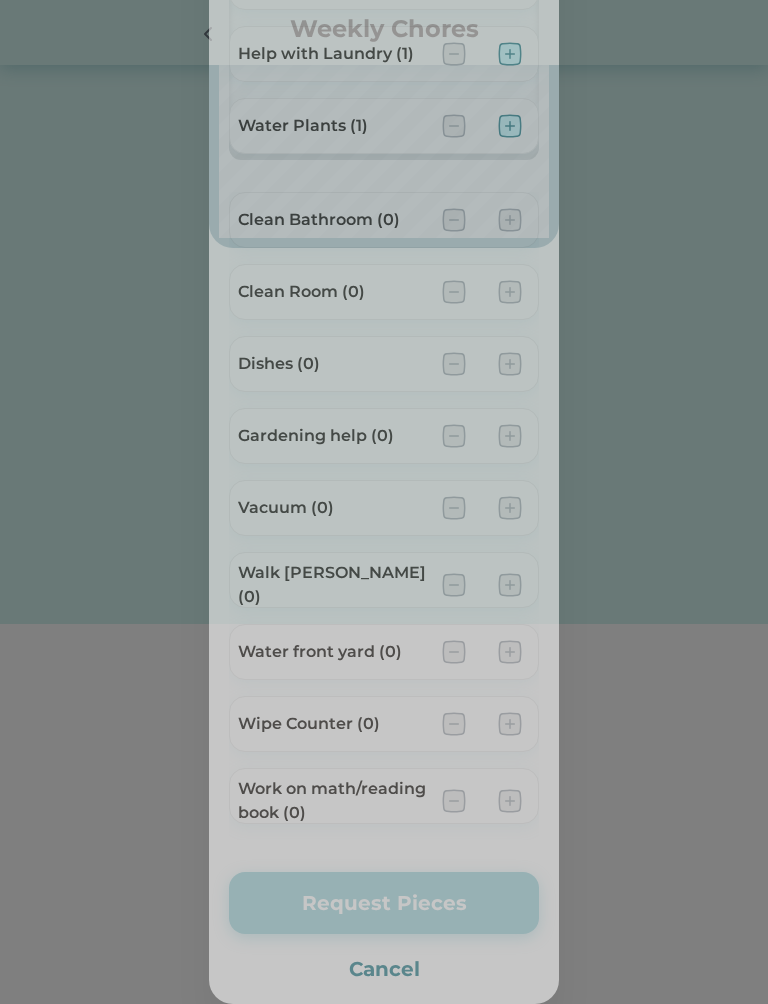 click at bounding box center (384, 502) 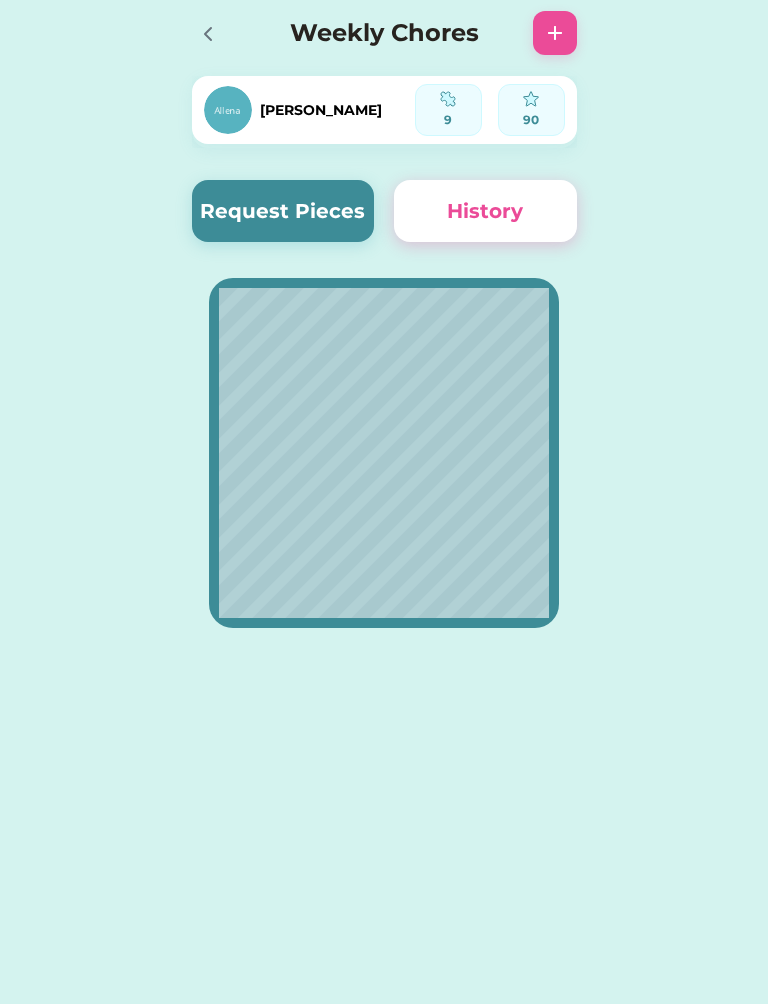 scroll, scrollTop: 0, scrollLeft: 0, axis: both 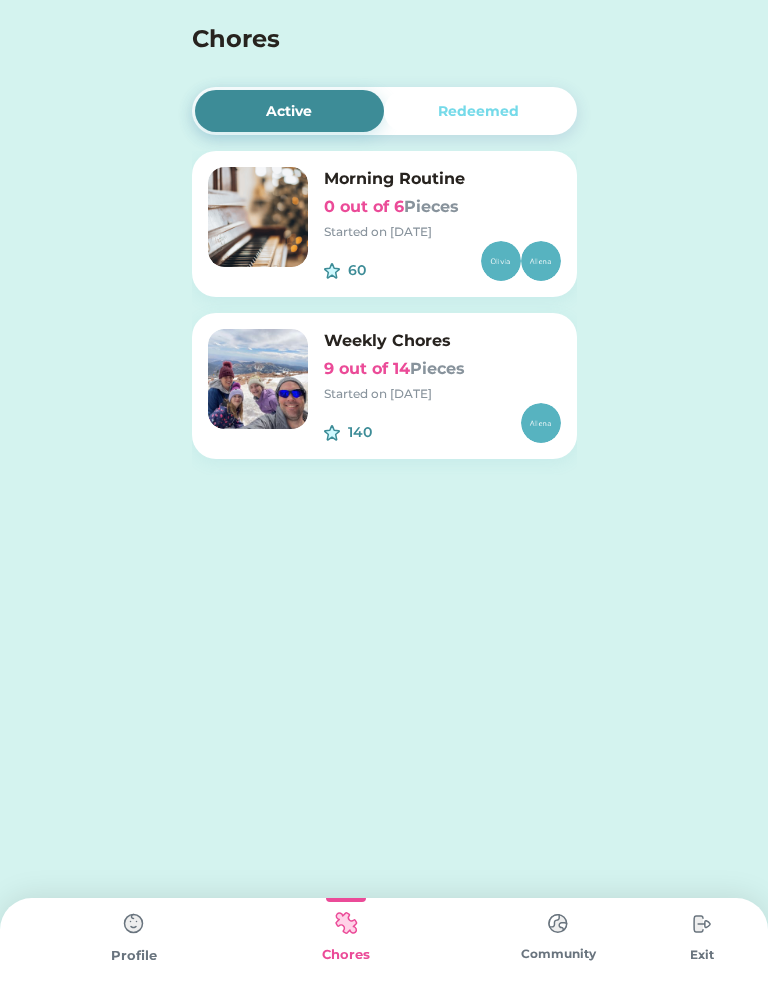 click at bounding box center [134, 924] 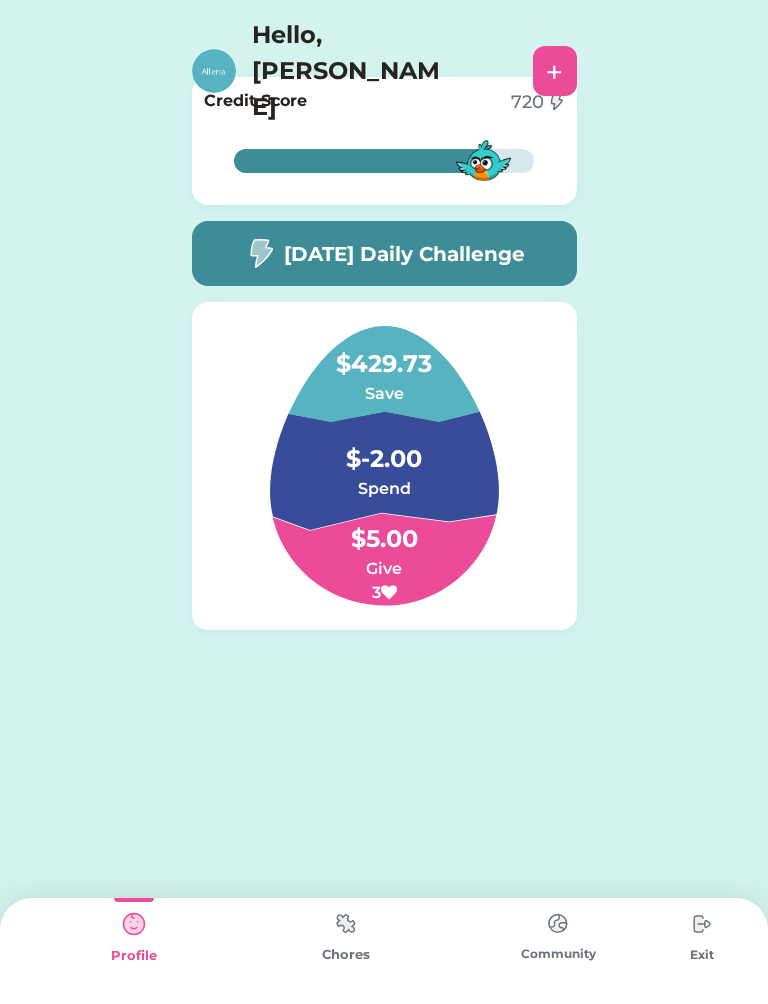 click on "Profile" at bounding box center [134, 951] 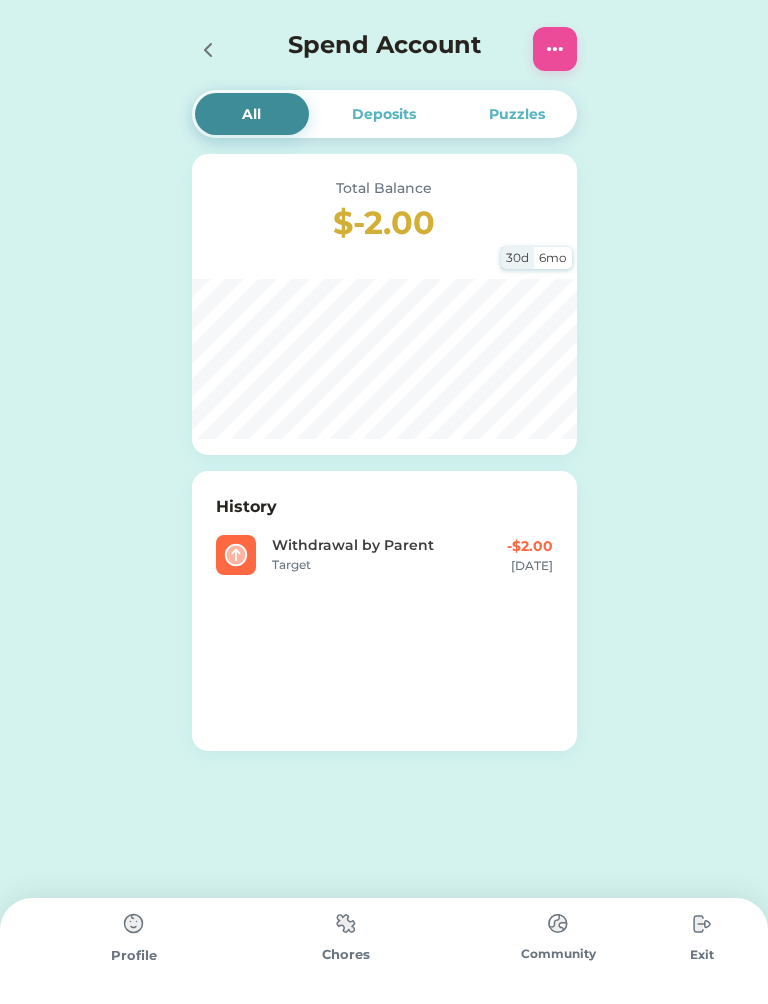 click on "Deposits" at bounding box center (384, 114) 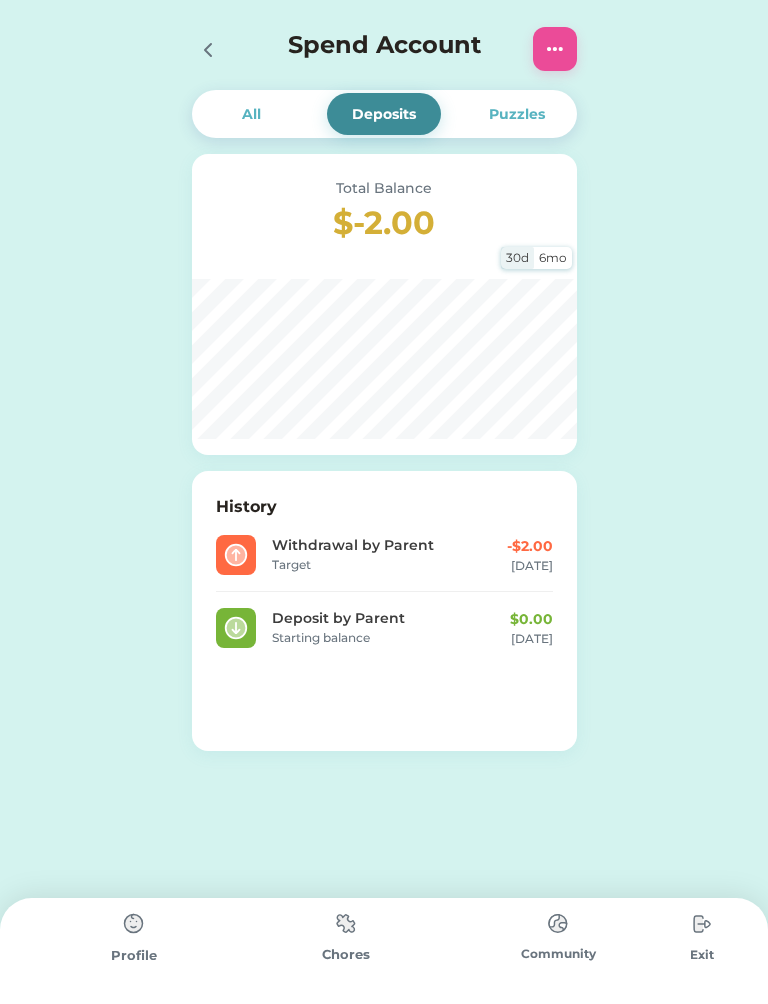 click on "All Deposits Puzzles Total Balance $-2.00 30d 6mo History Withdrawal by Parent Target -$2.00 [DATE] Deposit by Parent Starting balance $0.00 [DATE]" at bounding box center (384, 435) 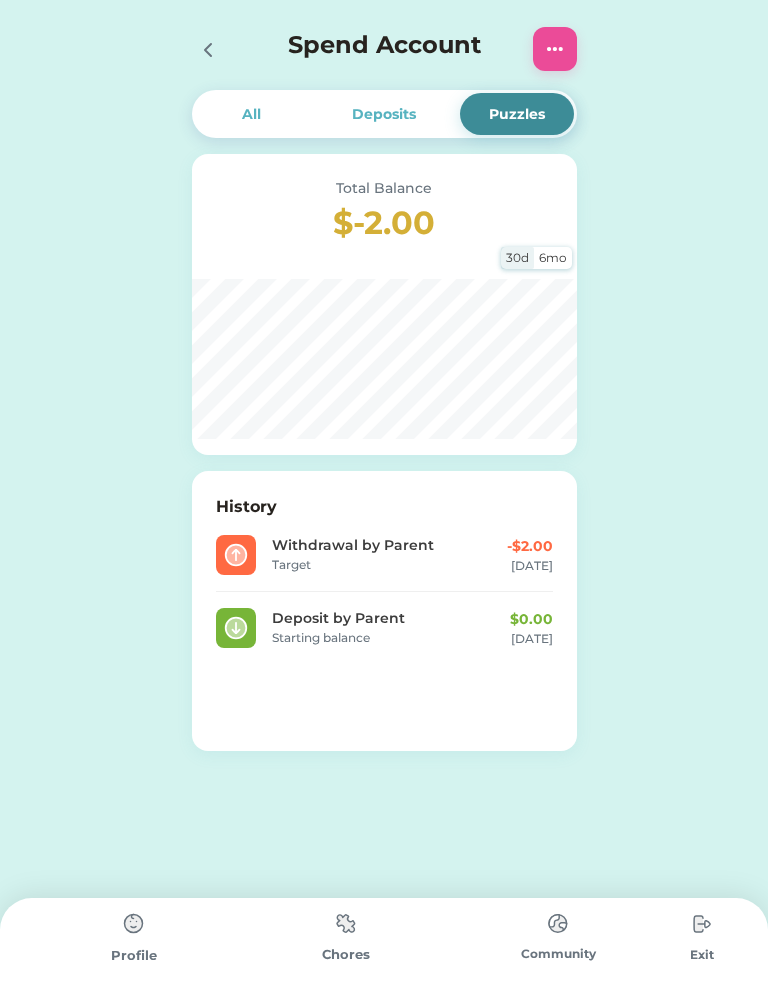 click on "Deposits" at bounding box center [384, 114] 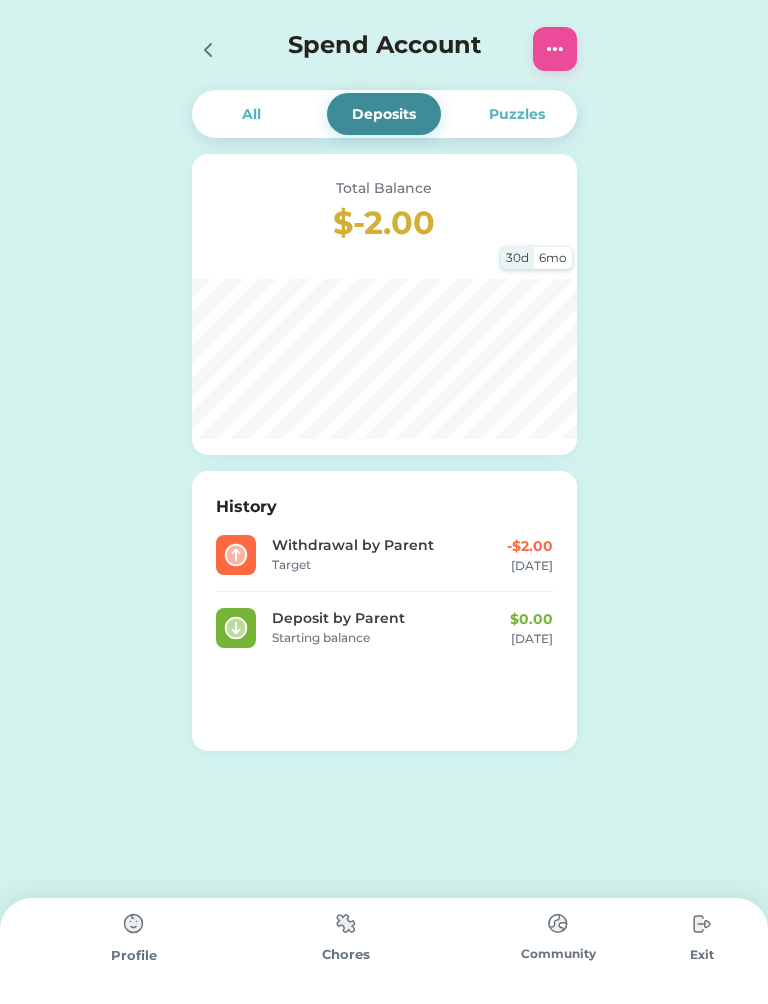 click on "All" at bounding box center [252, 114] 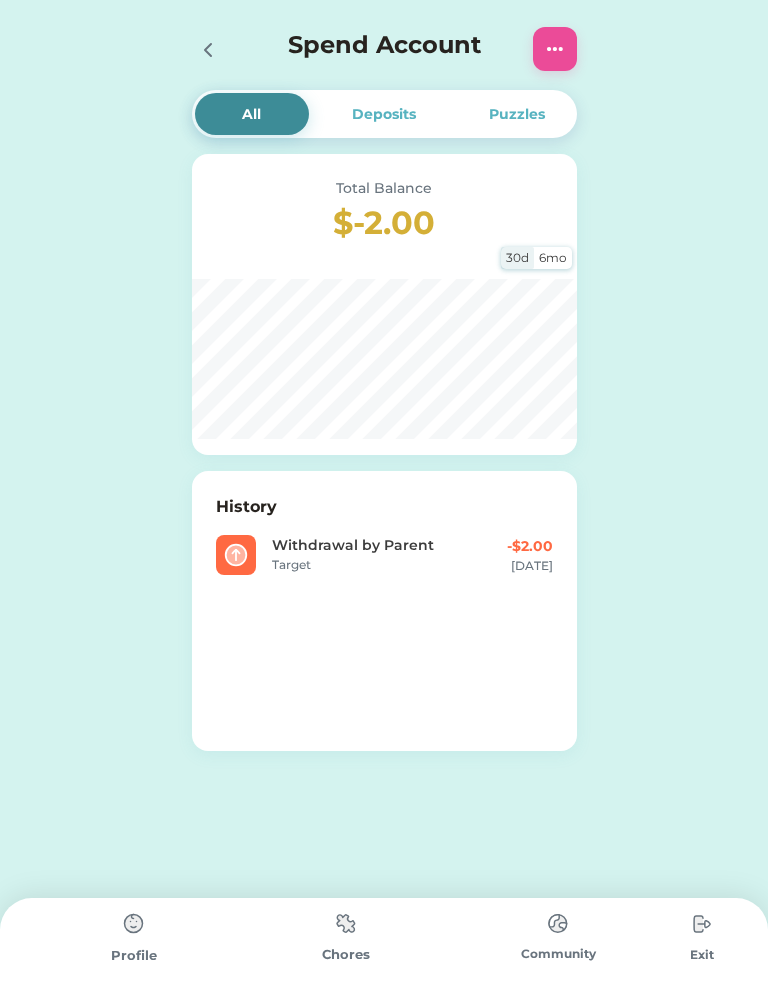 click on "Deposits" at bounding box center (384, 114) 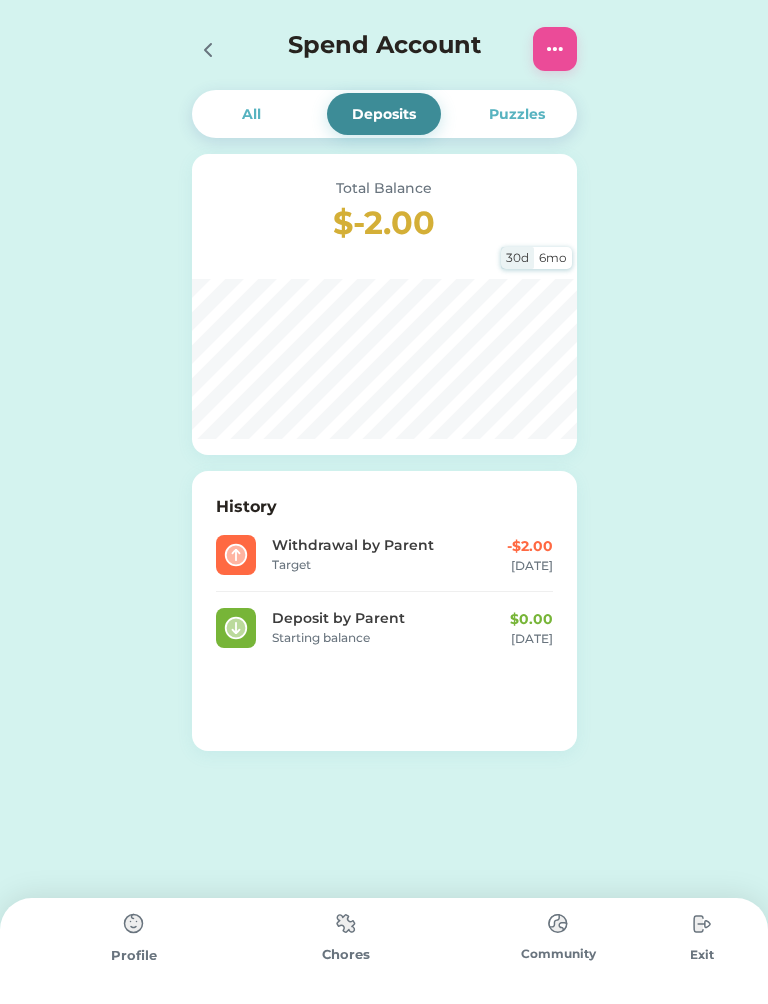 click on "6mo" at bounding box center (553, 258) 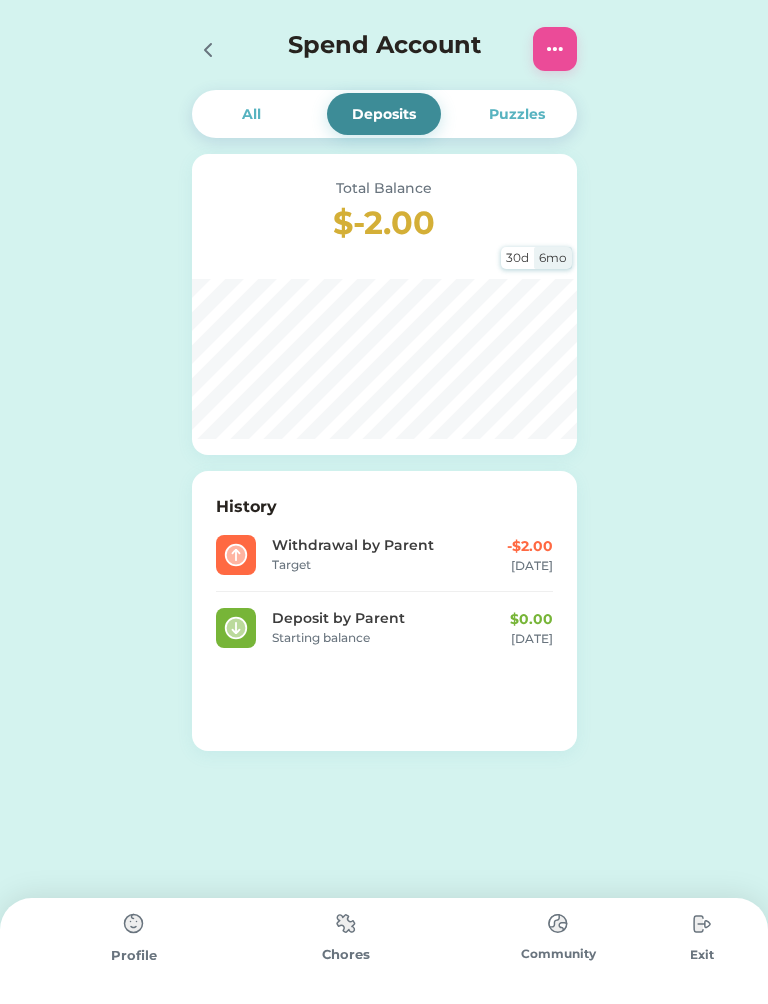 click on "30d" at bounding box center (517, 258) 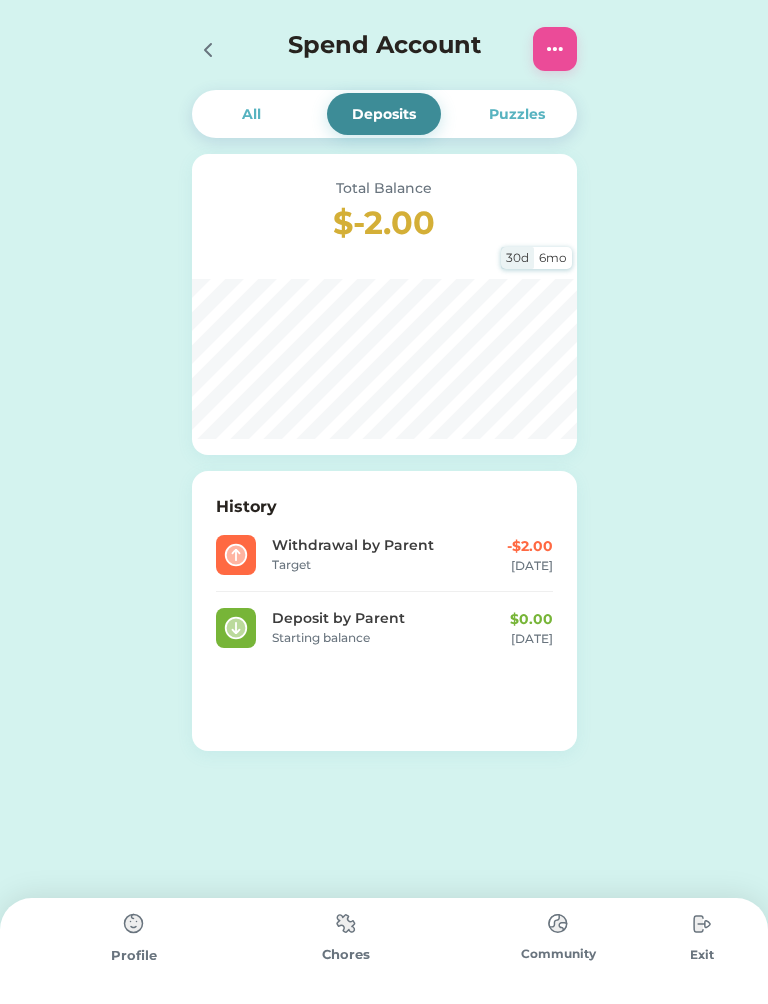 click at bounding box center [558, 923] 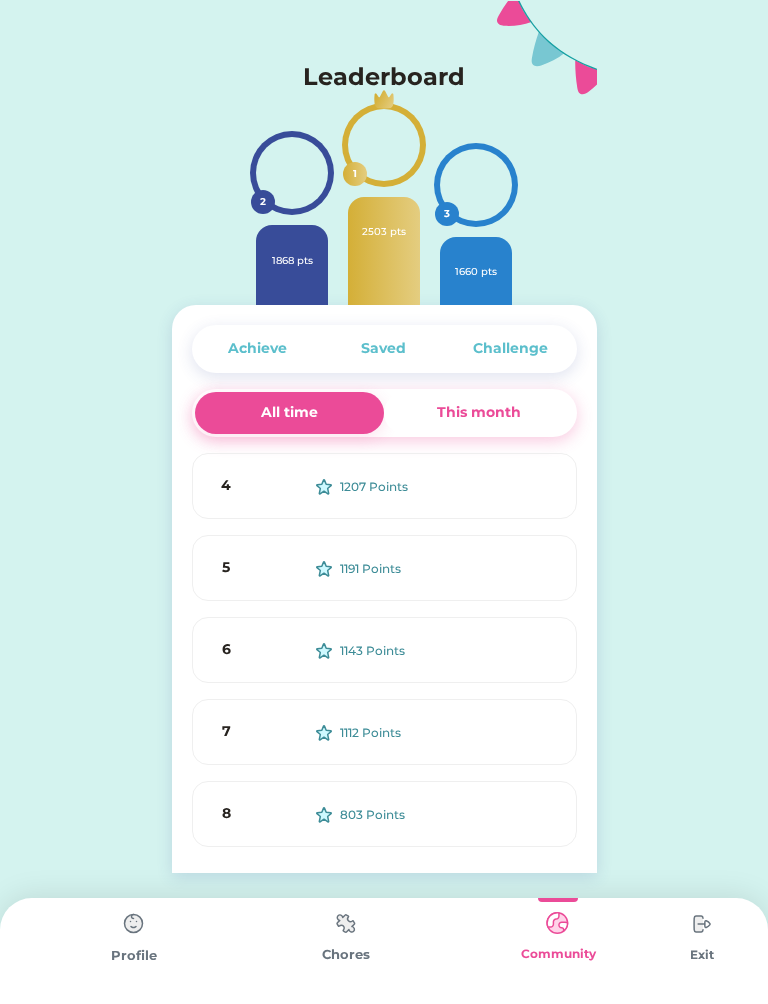 click on "Profile" at bounding box center [134, 956] 